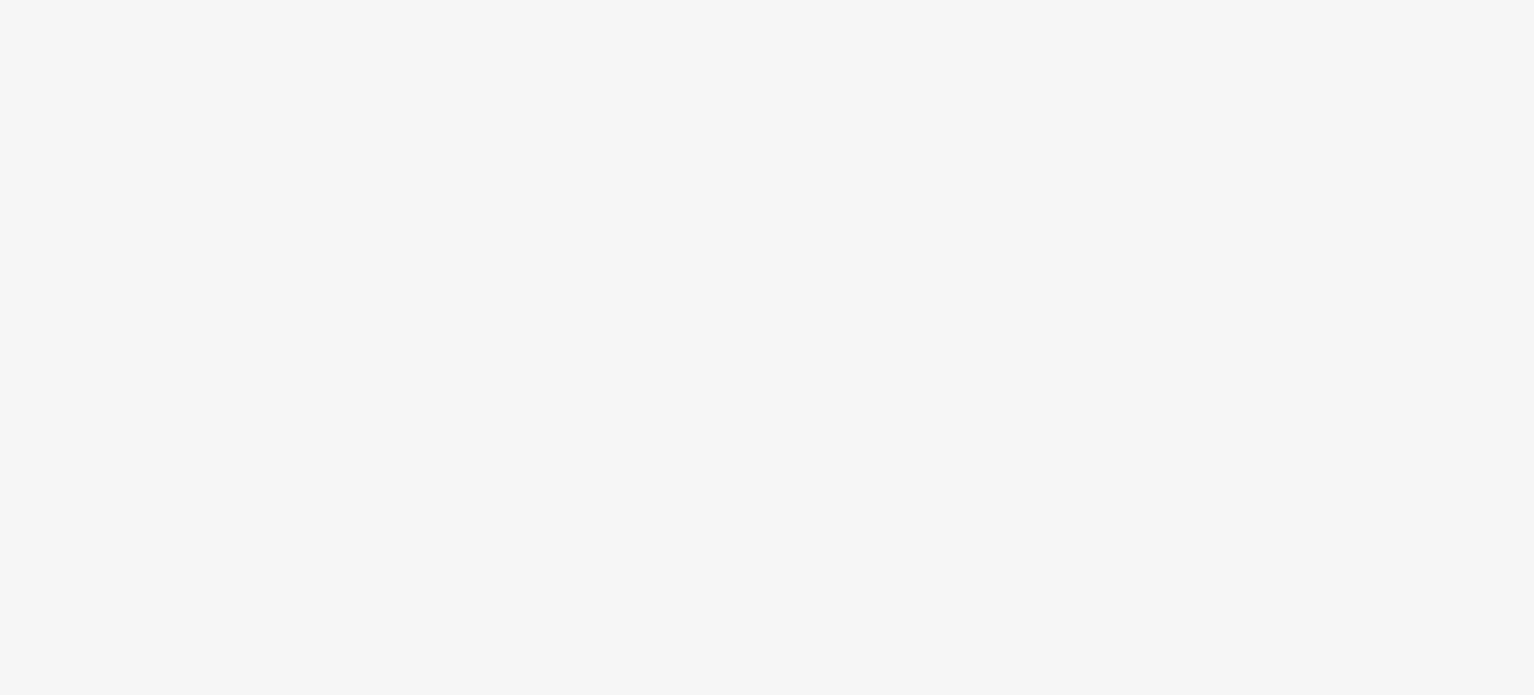 scroll, scrollTop: 0, scrollLeft: 0, axis: both 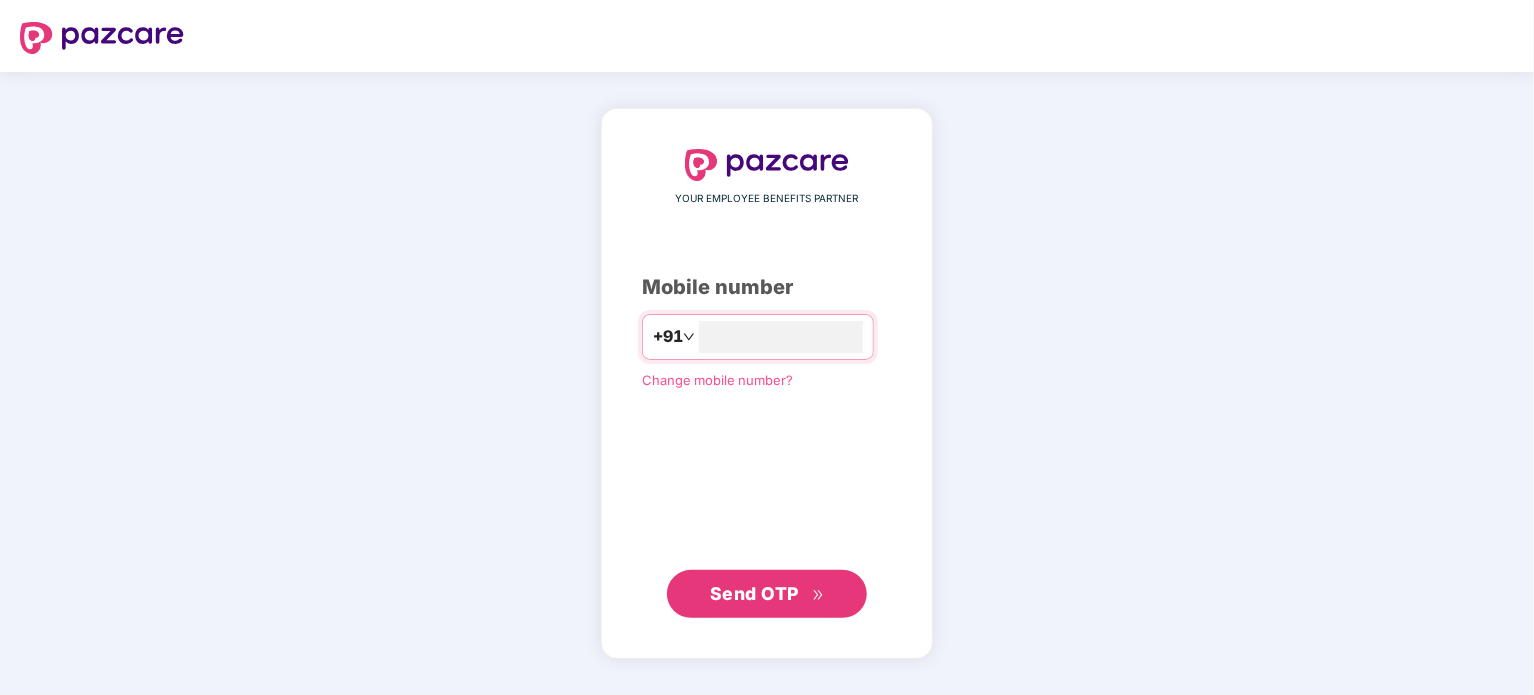 type on "**********" 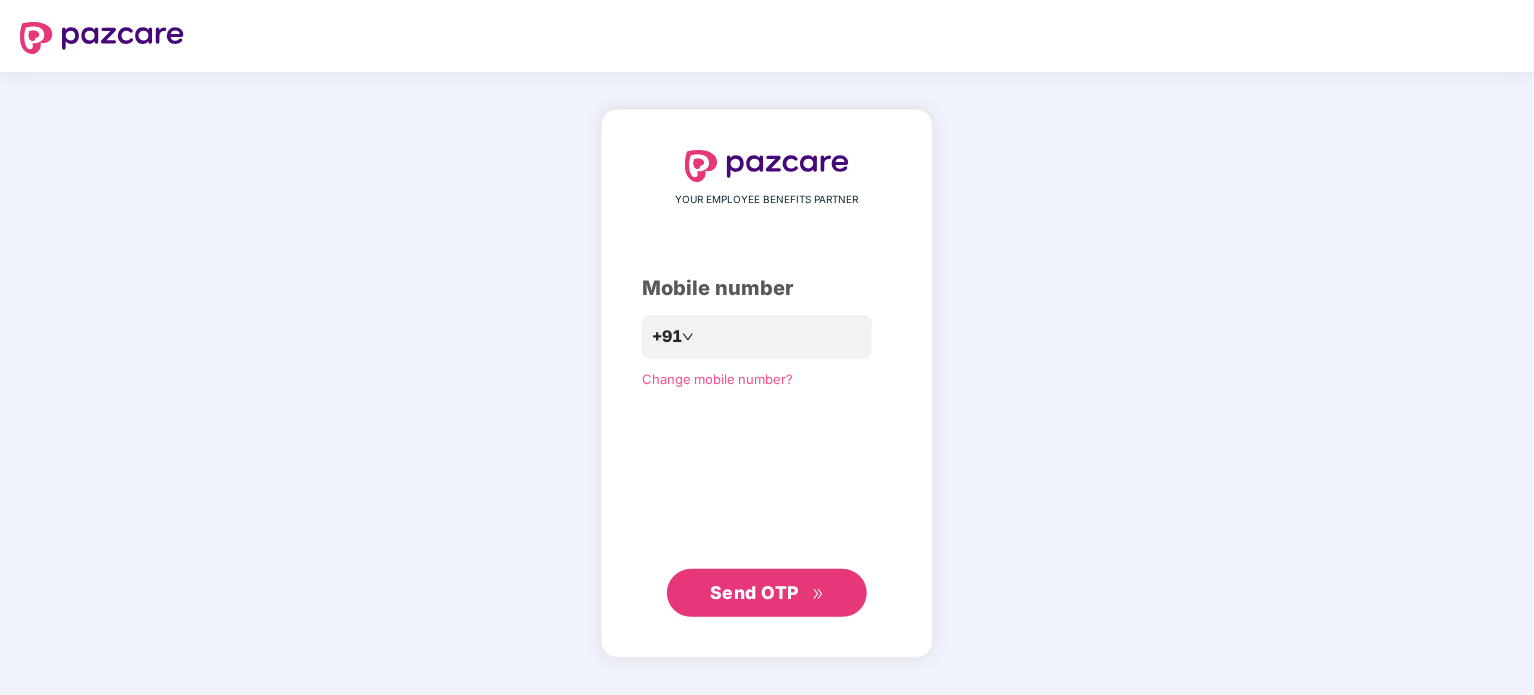 click on "Send OTP" at bounding box center (754, 592) 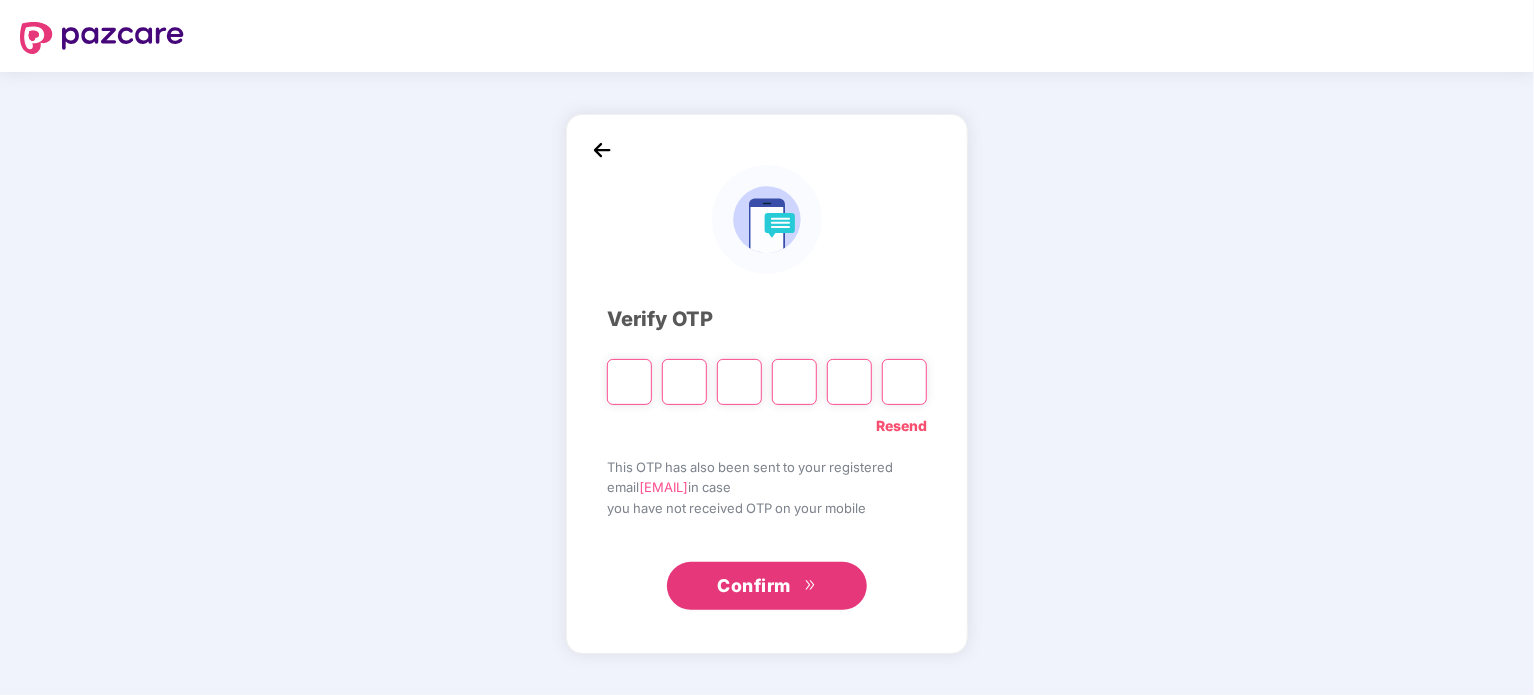 type on "*" 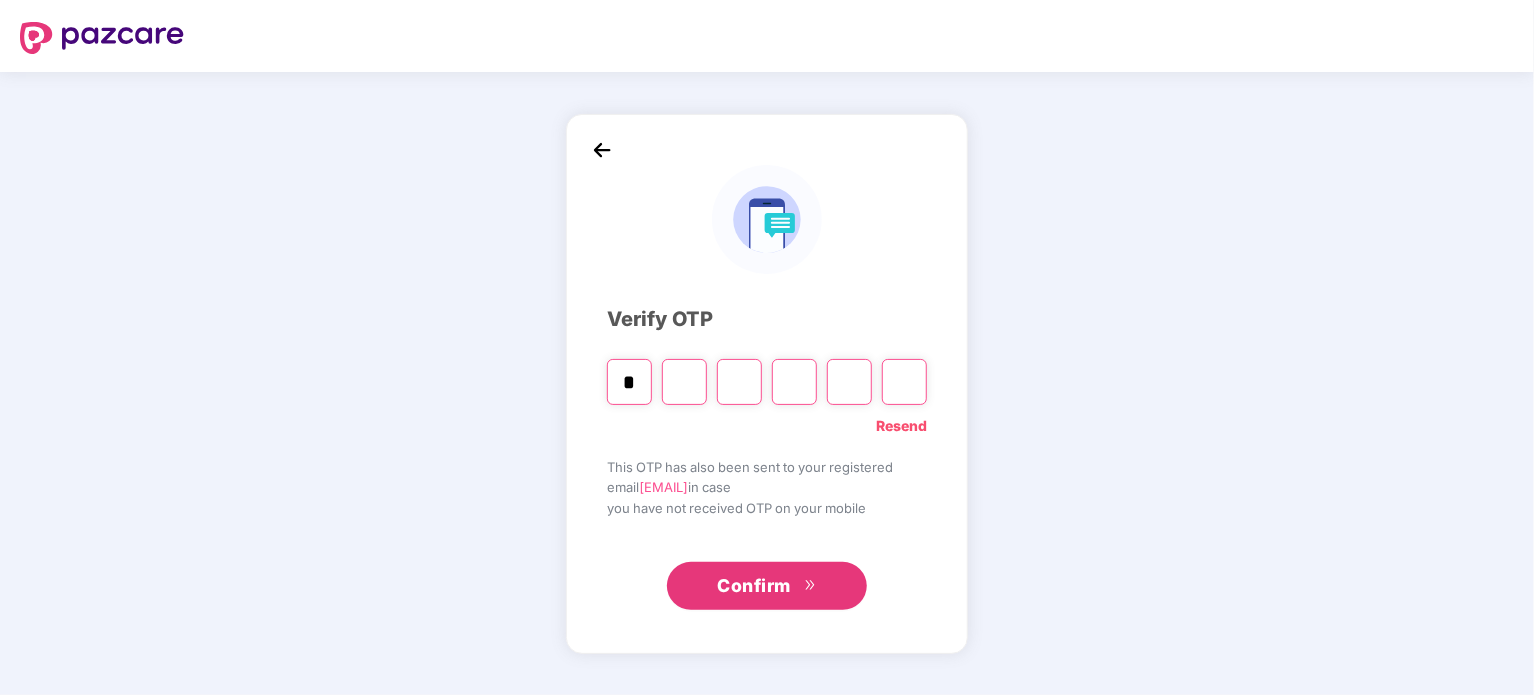 type on "*" 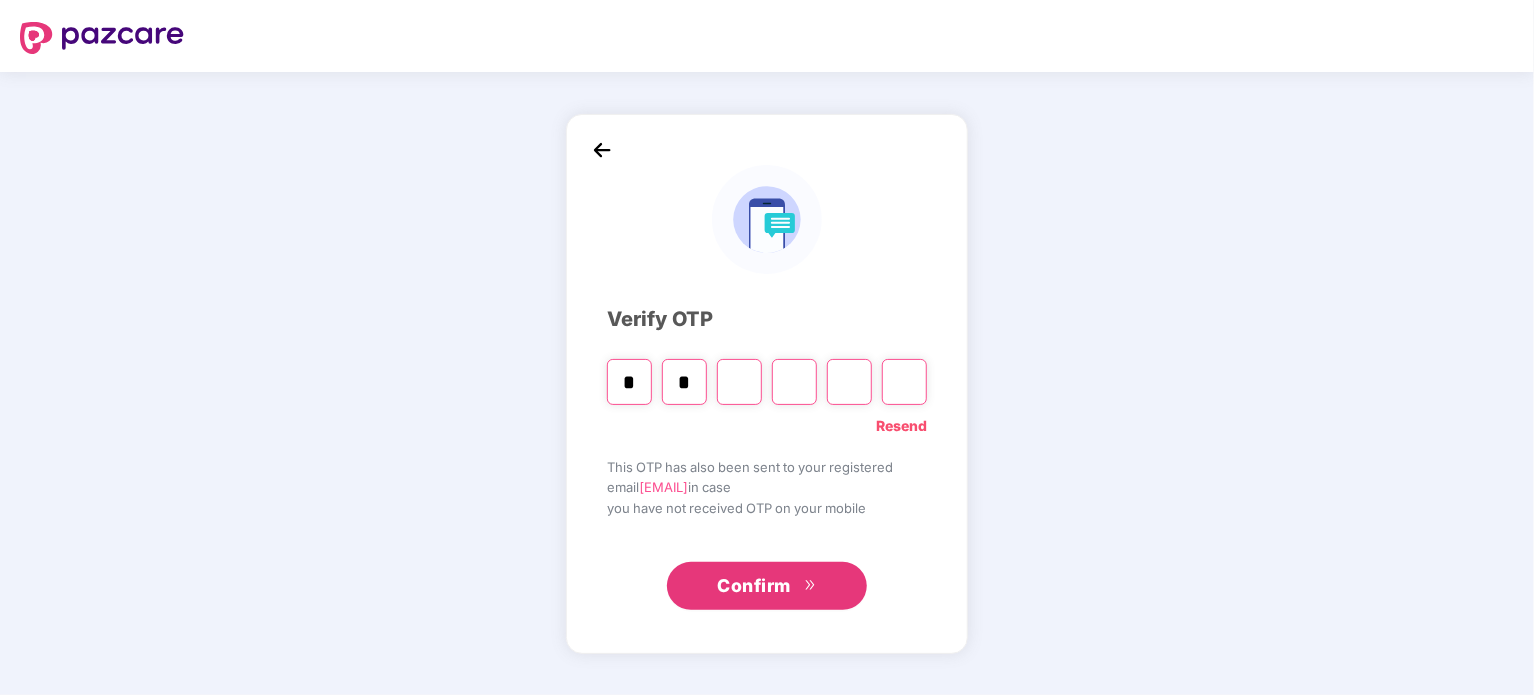 type on "*" 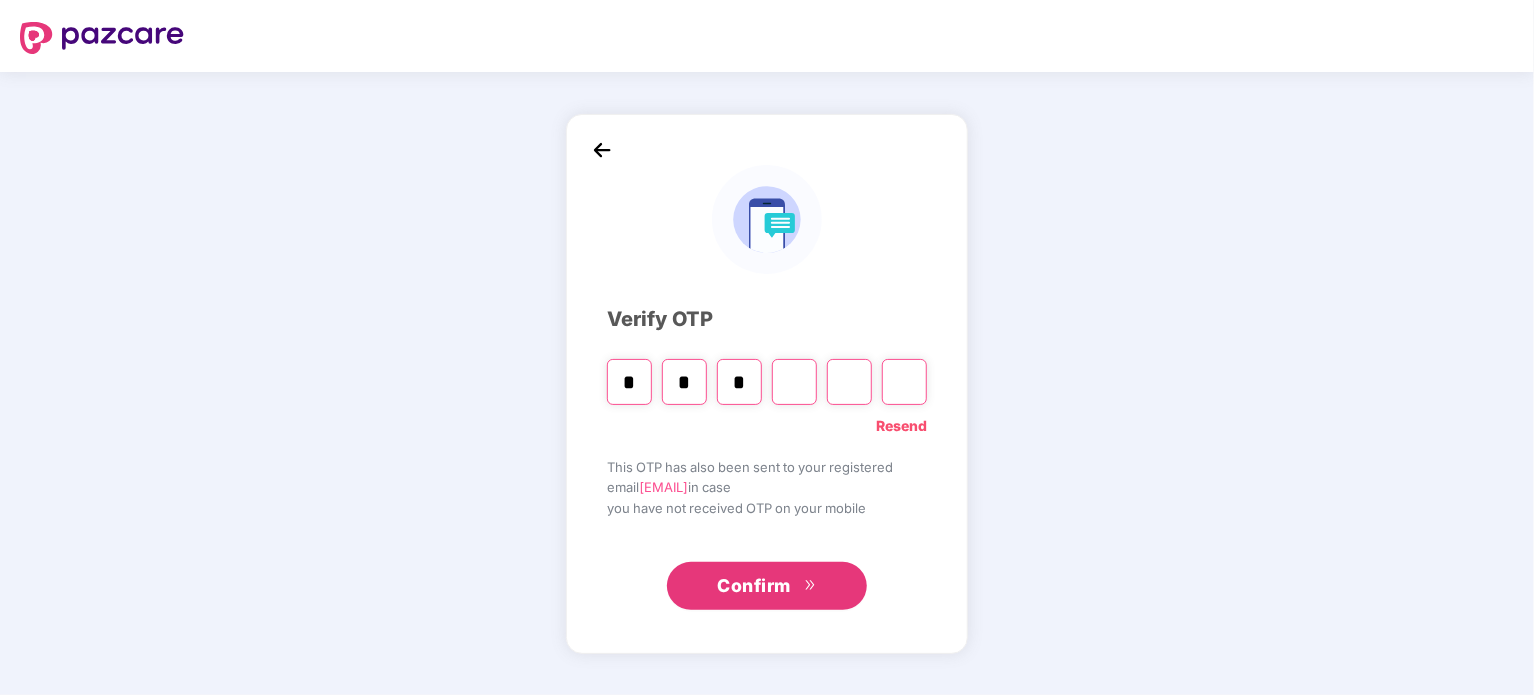 type on "*" 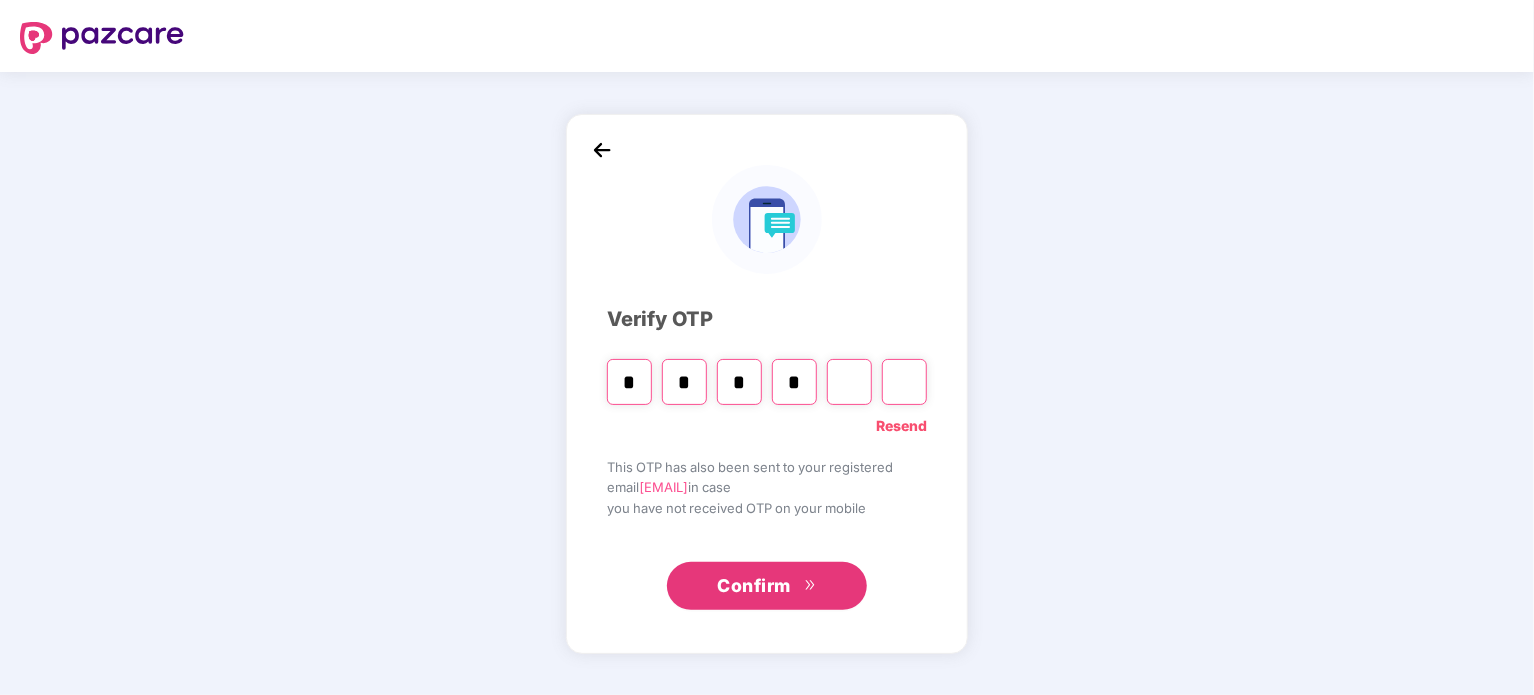 type on "*" 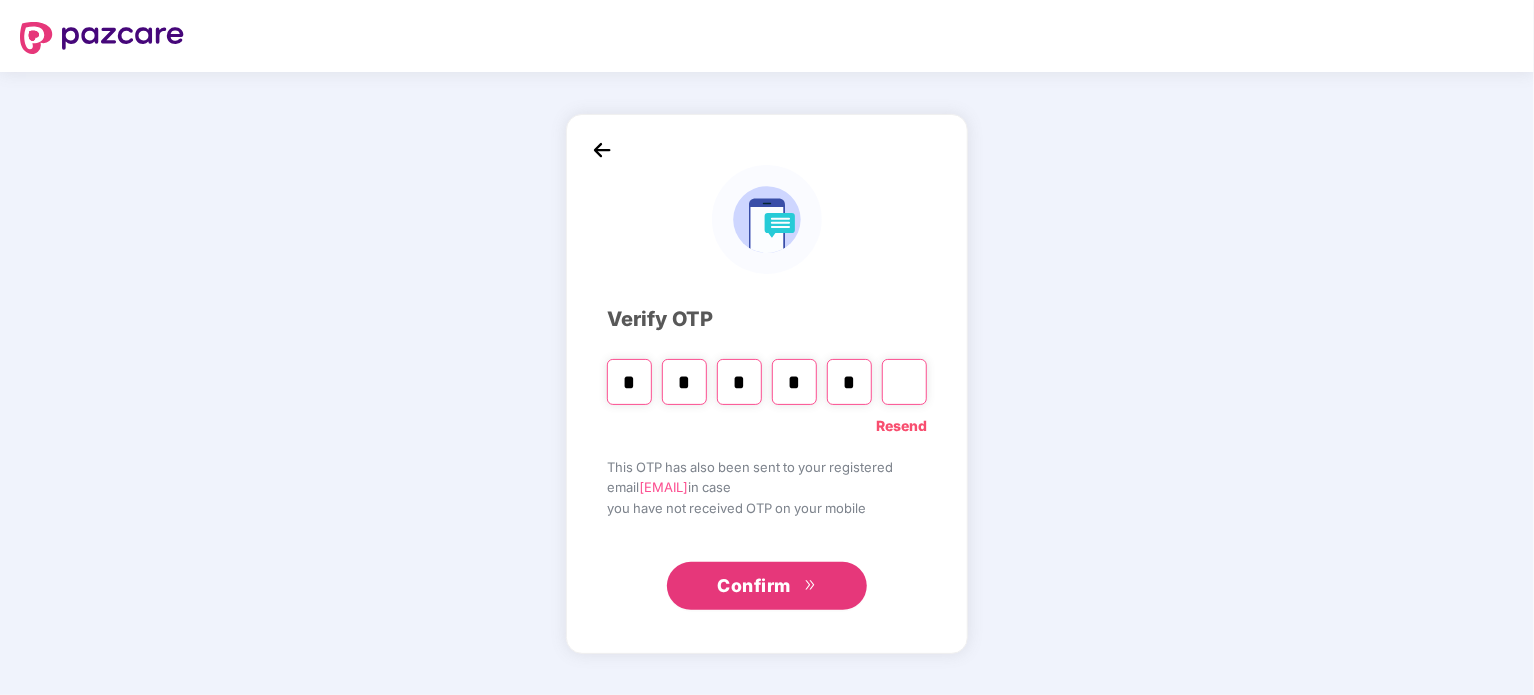type on "*" 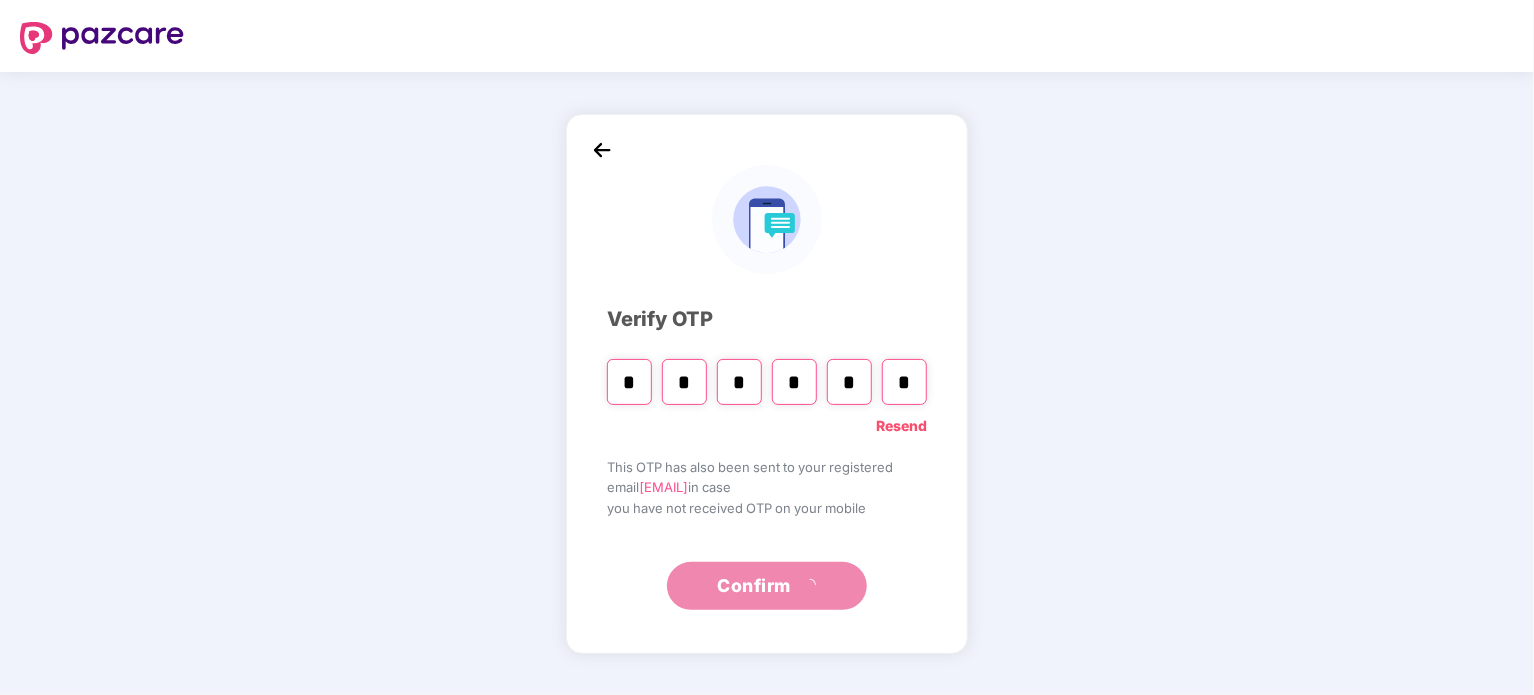 type 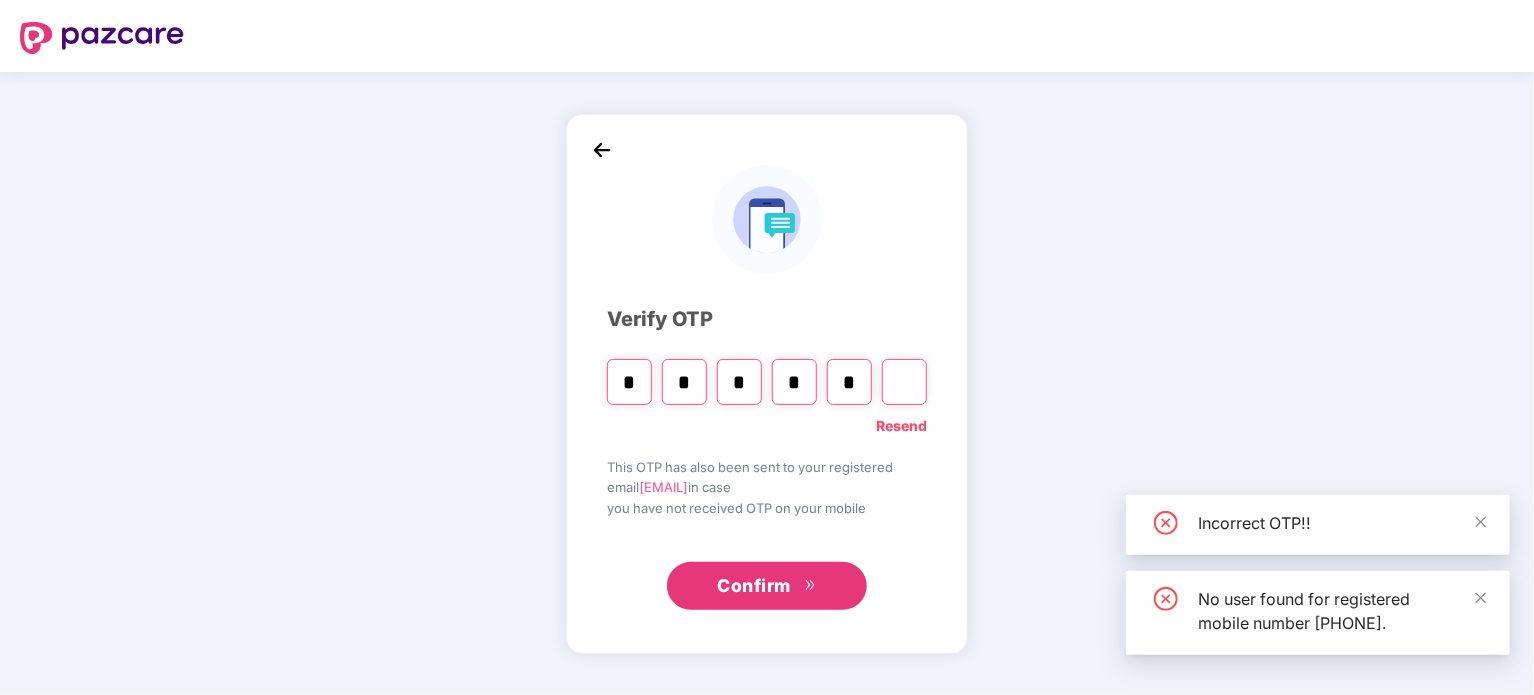 type on "*" 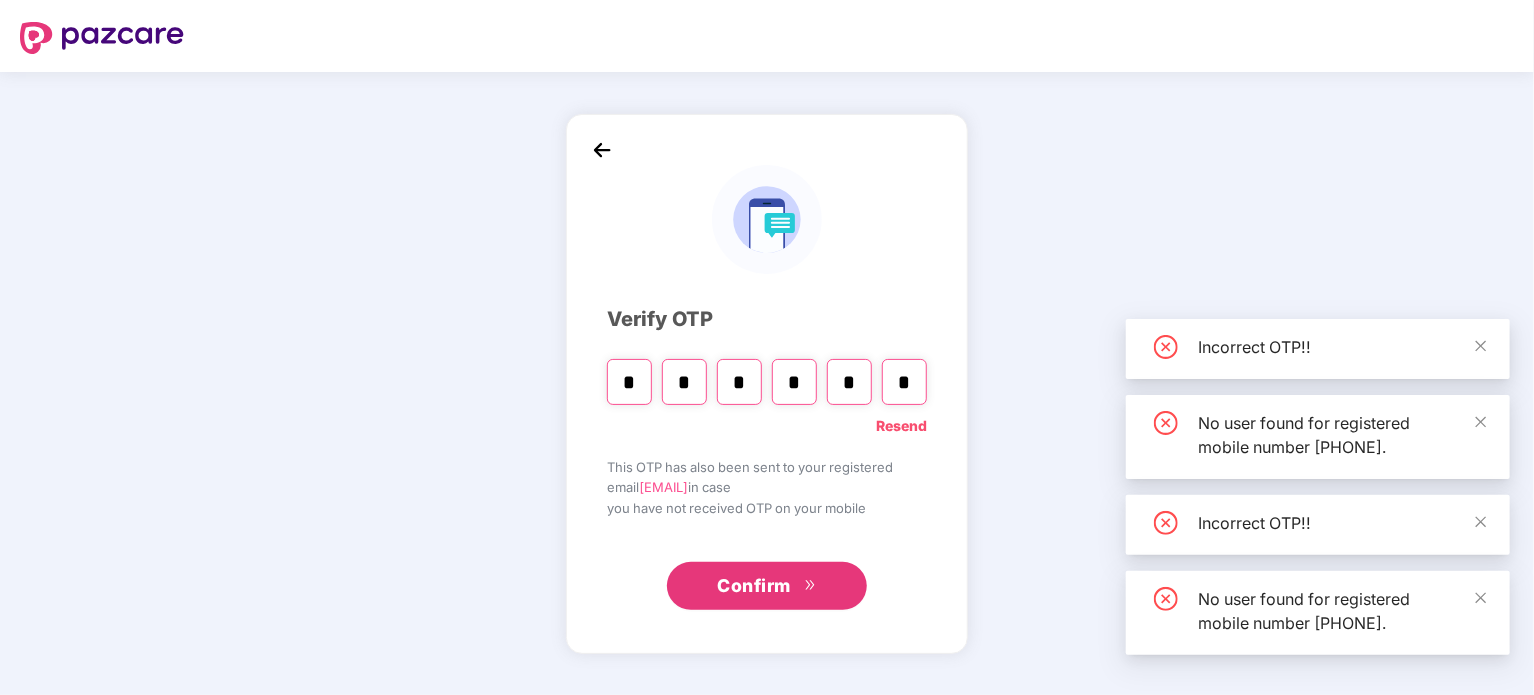 type on "*" 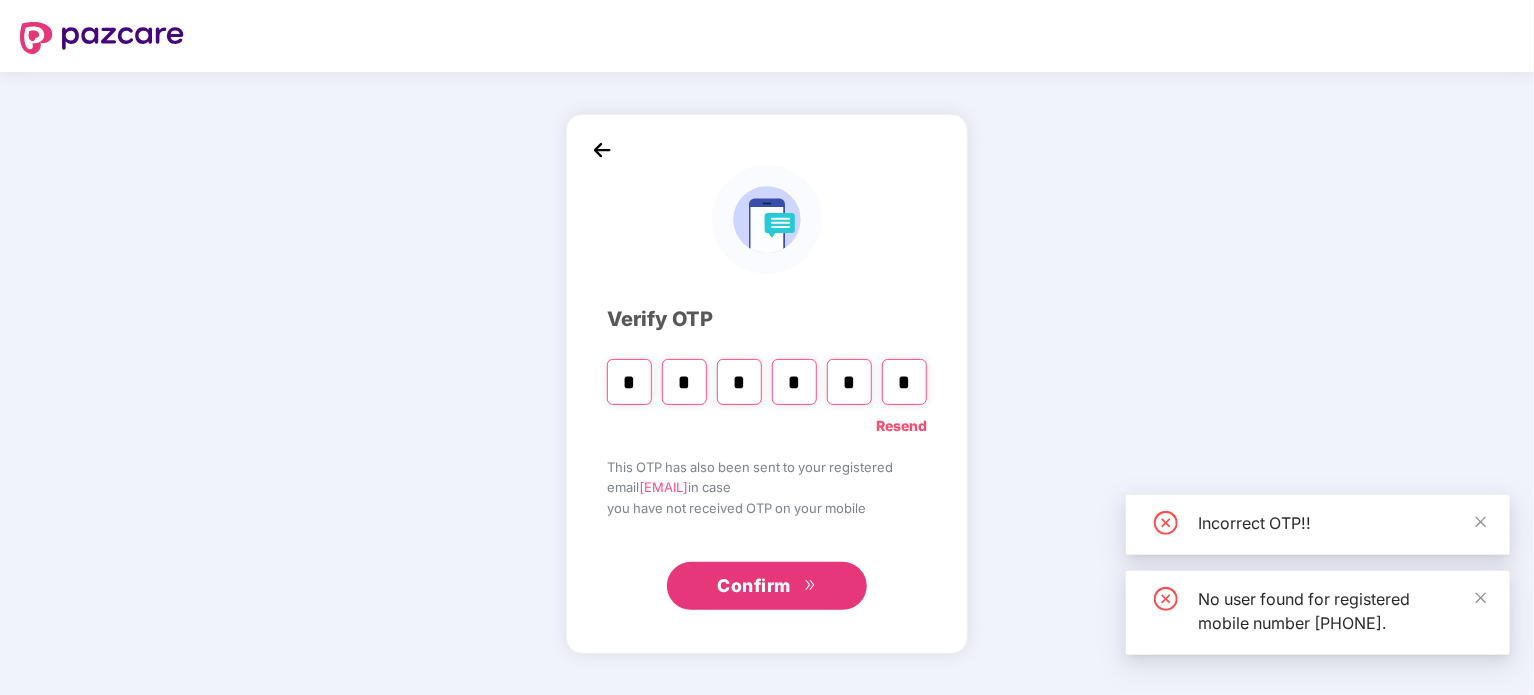 type on "*" 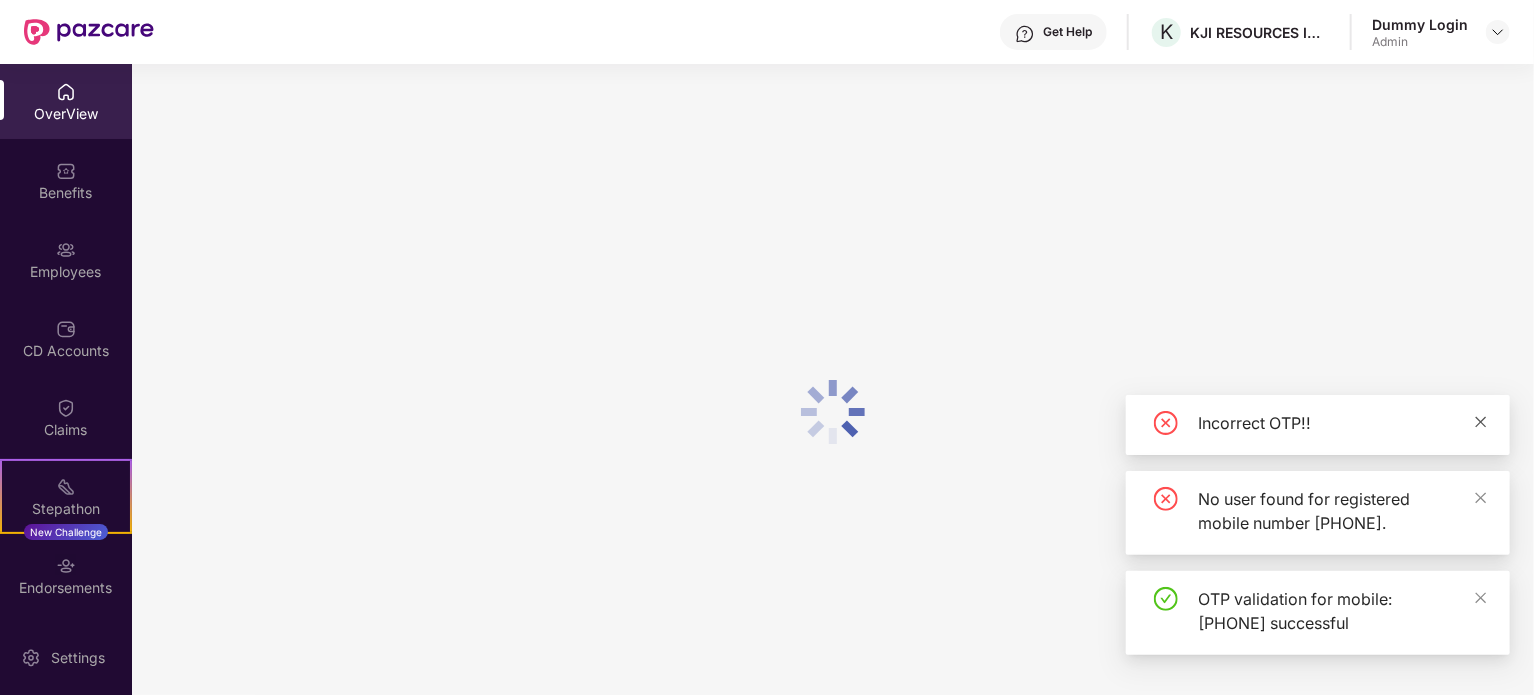 click 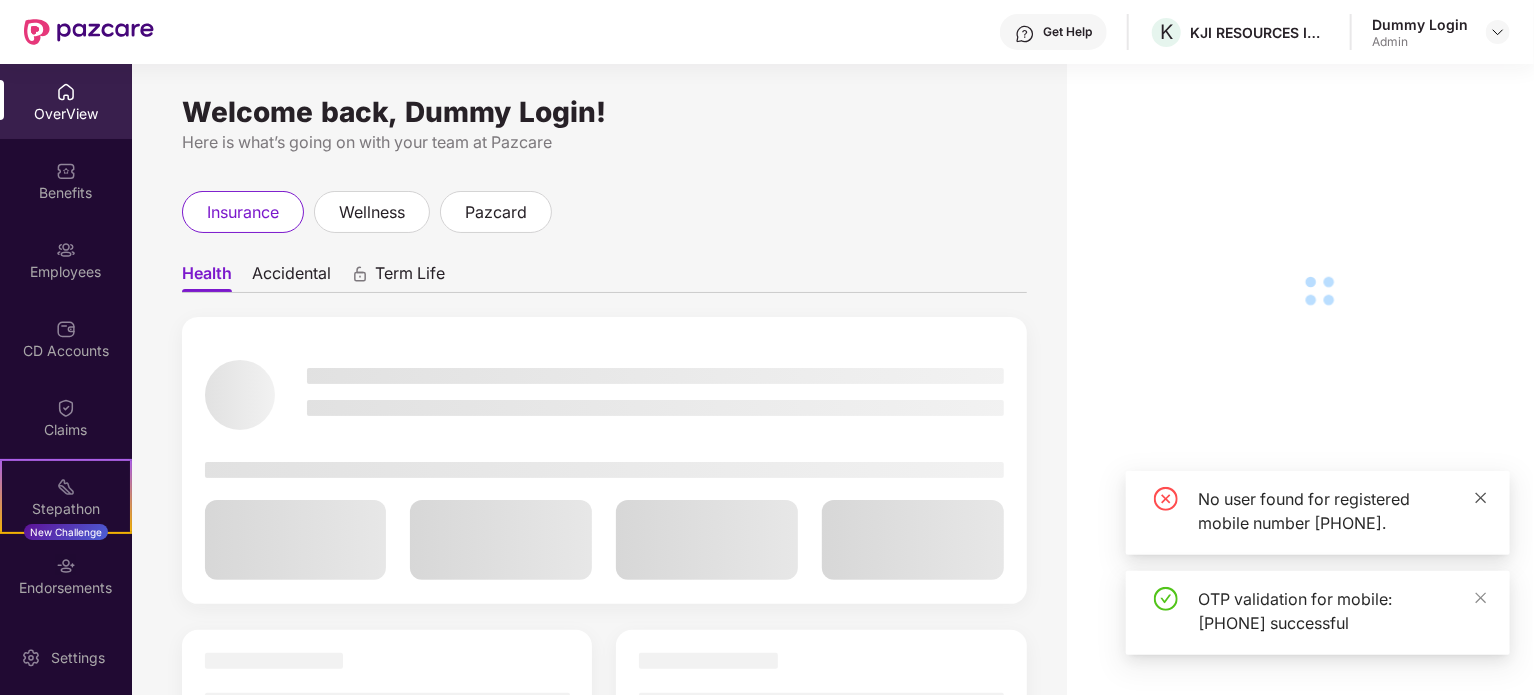 click 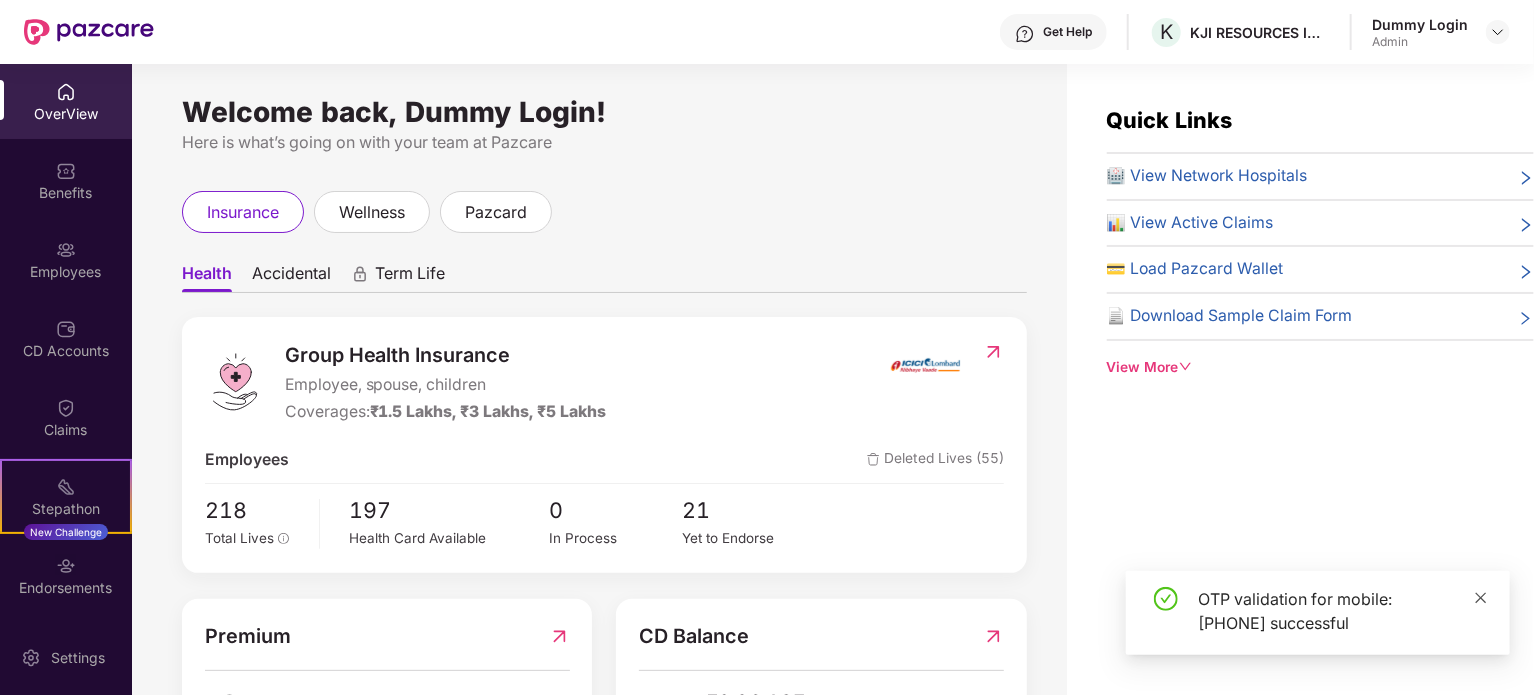 click 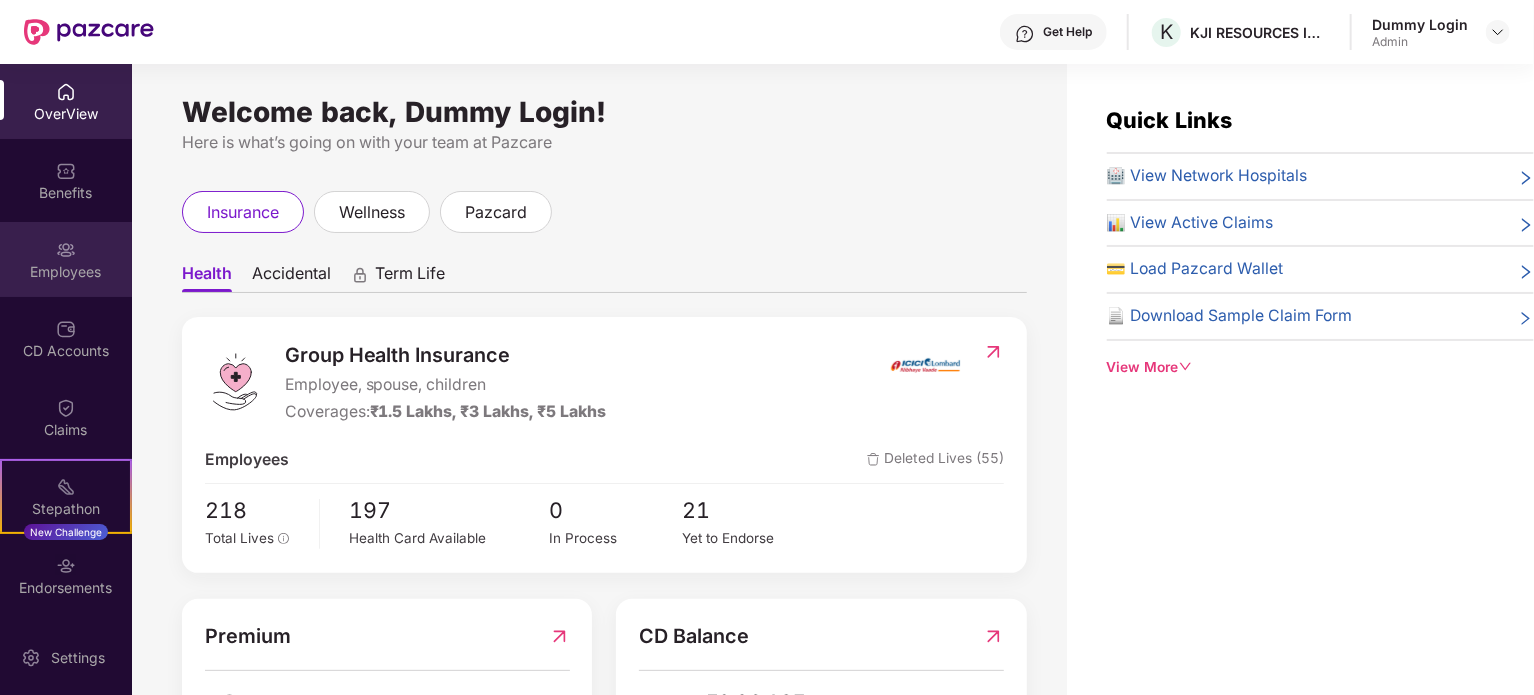 click on "Employees" at bounding box center (66, 259) 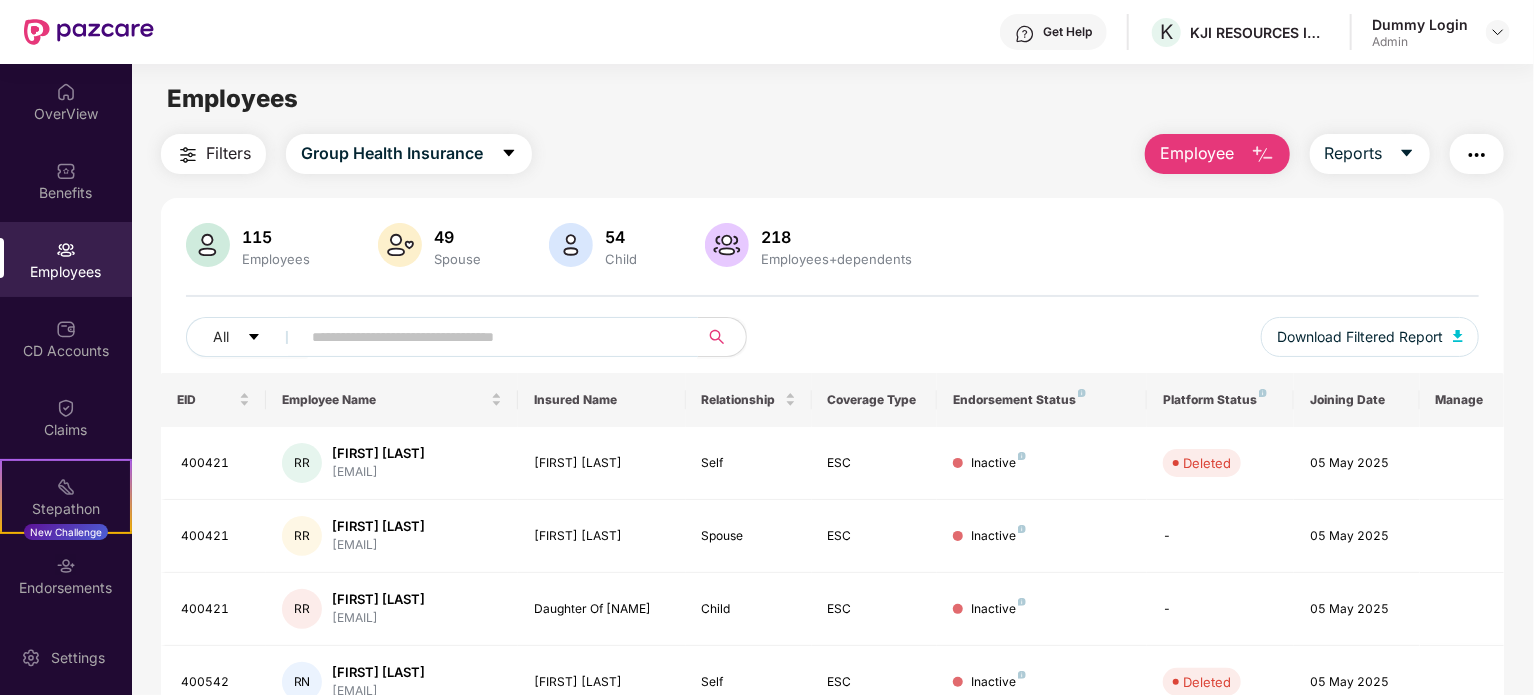 click at bounding box center (491, 337) 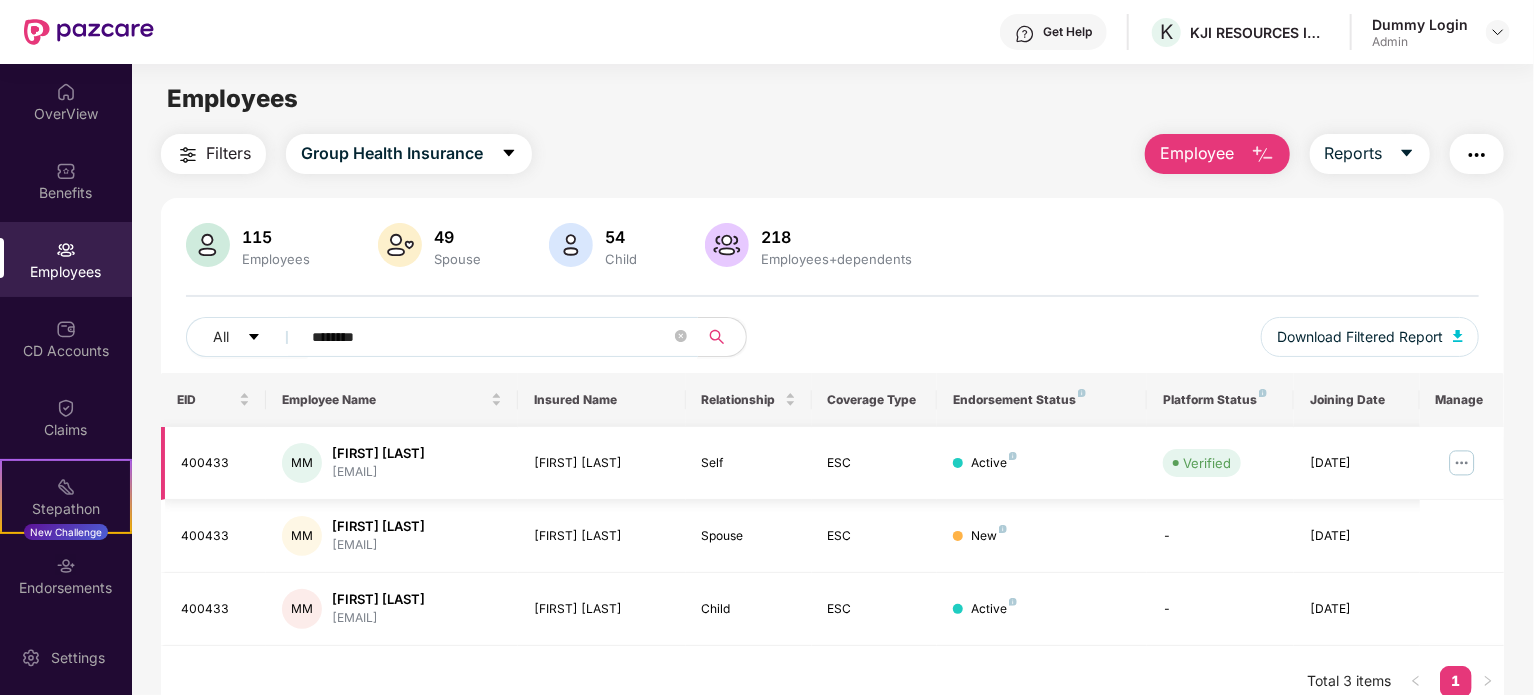 type on "********" 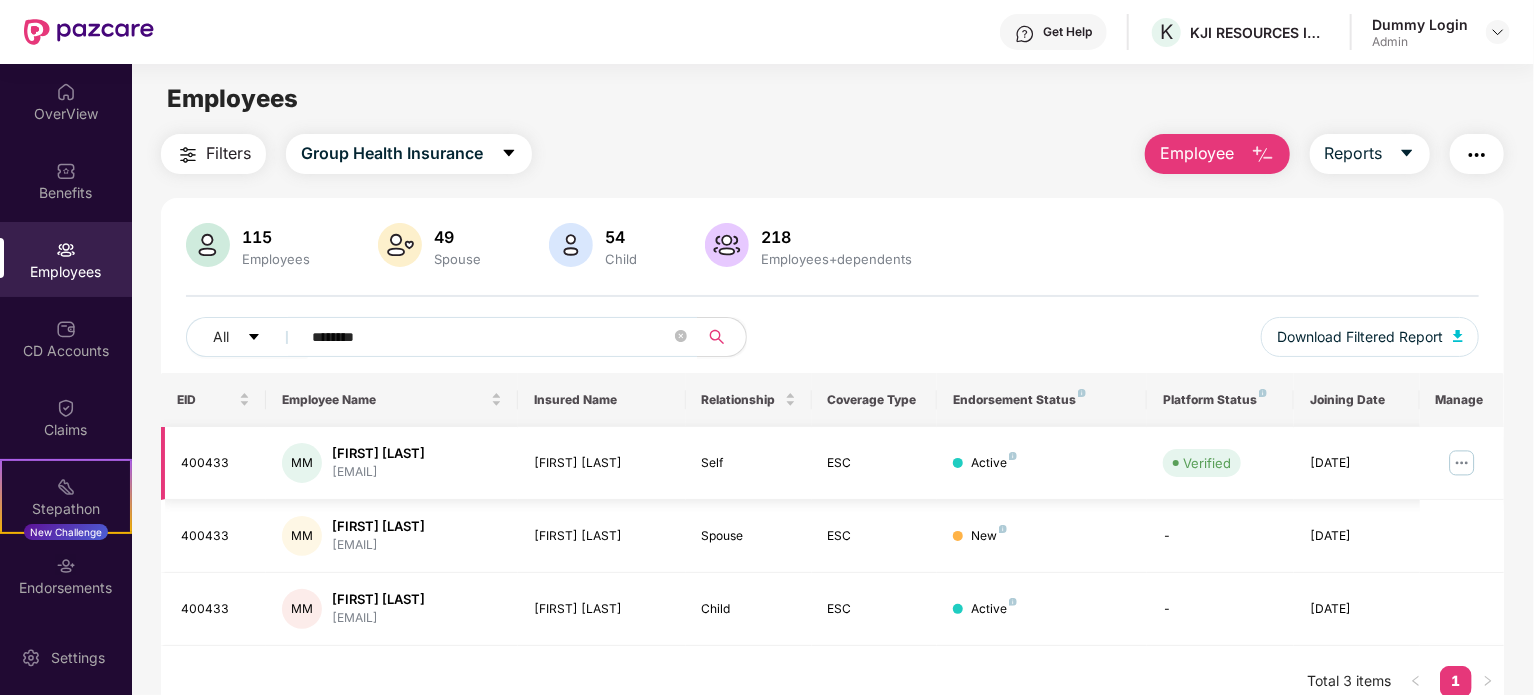 click on "400433" at bounding box center (215, 463) 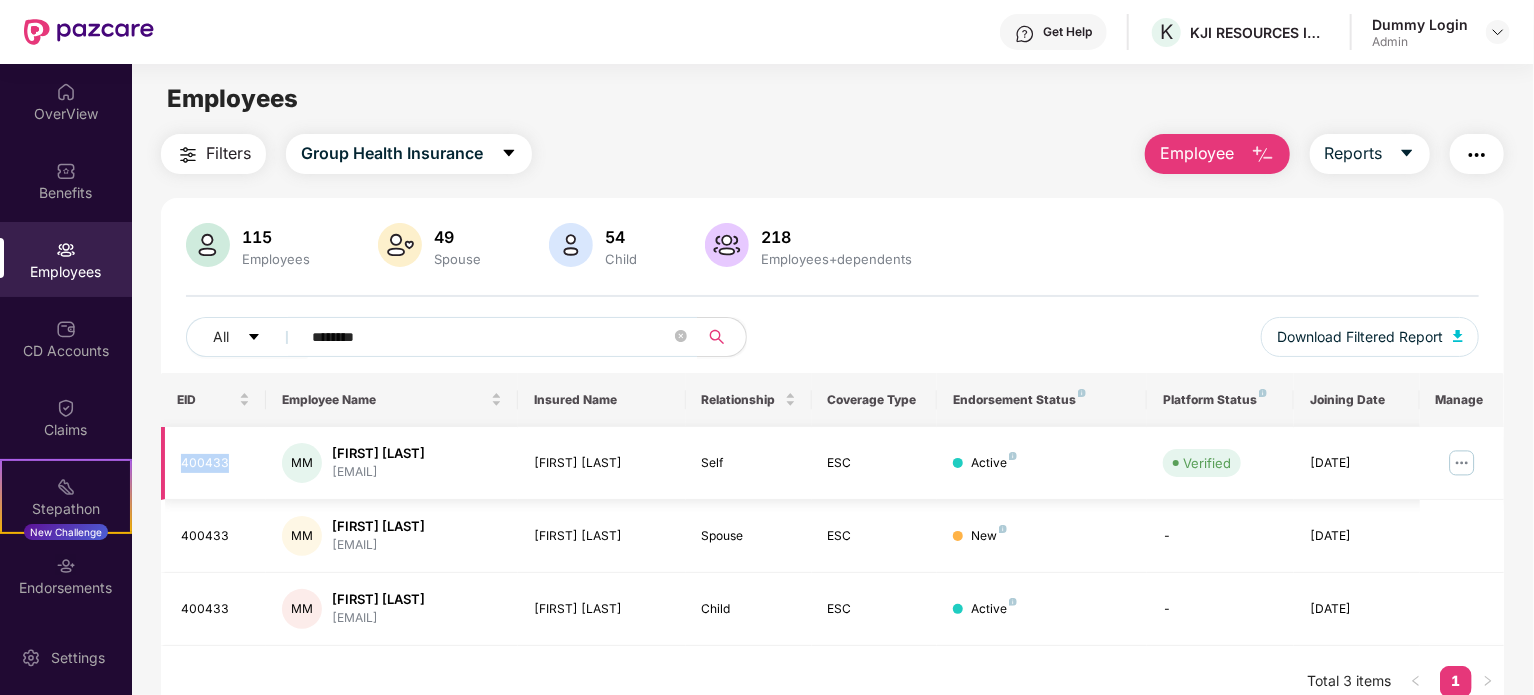 click on "400433" at bounding box center (215, 463) 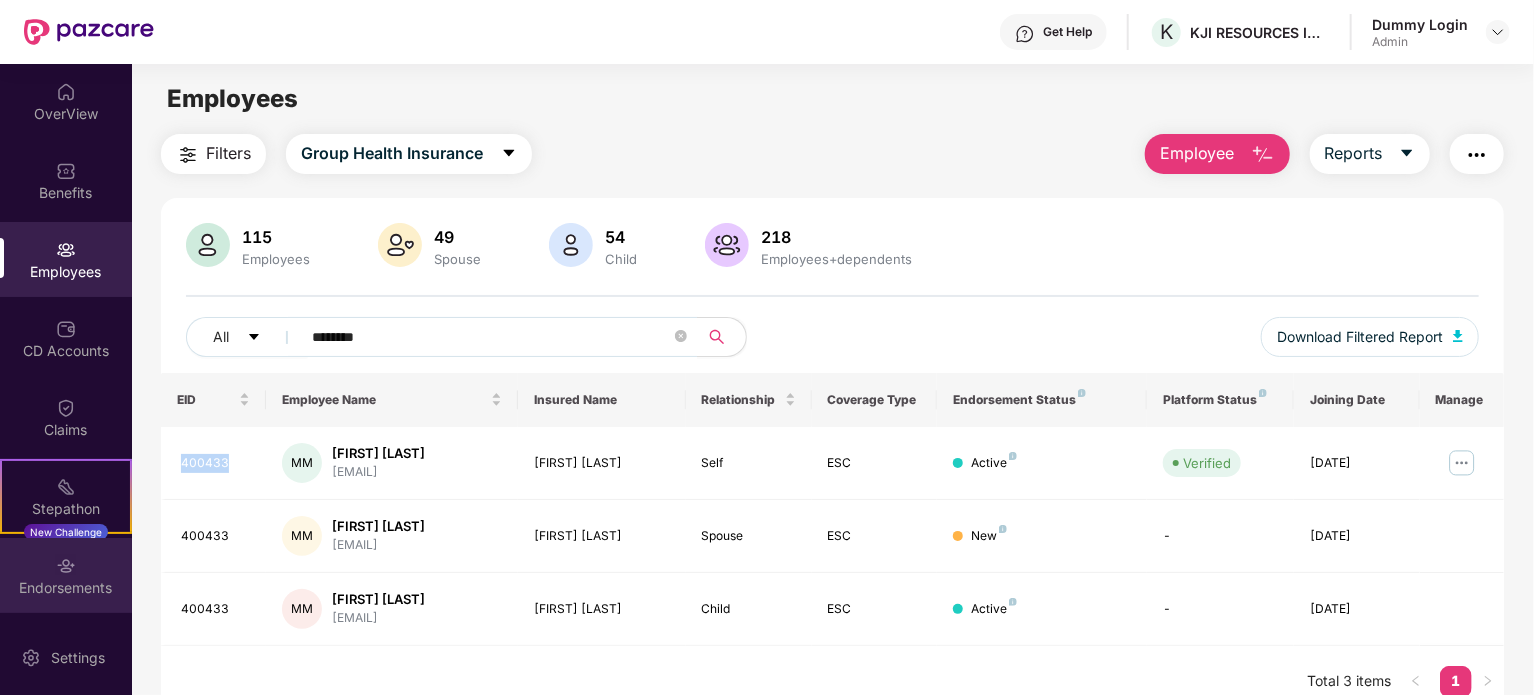 scroll, scrollTop: 155, scrollLeft: 0, axis: vertical 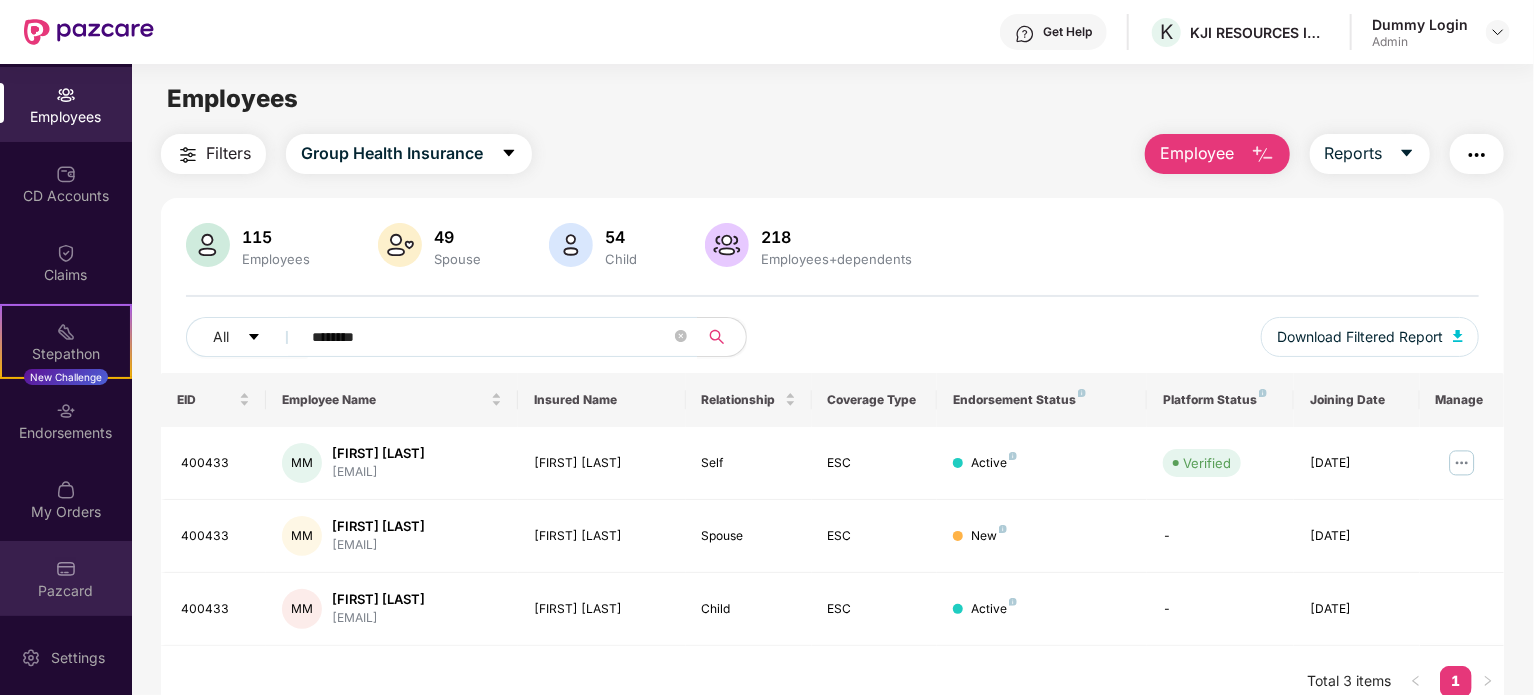click on "Pazcard" at bounding box center (66, 591) 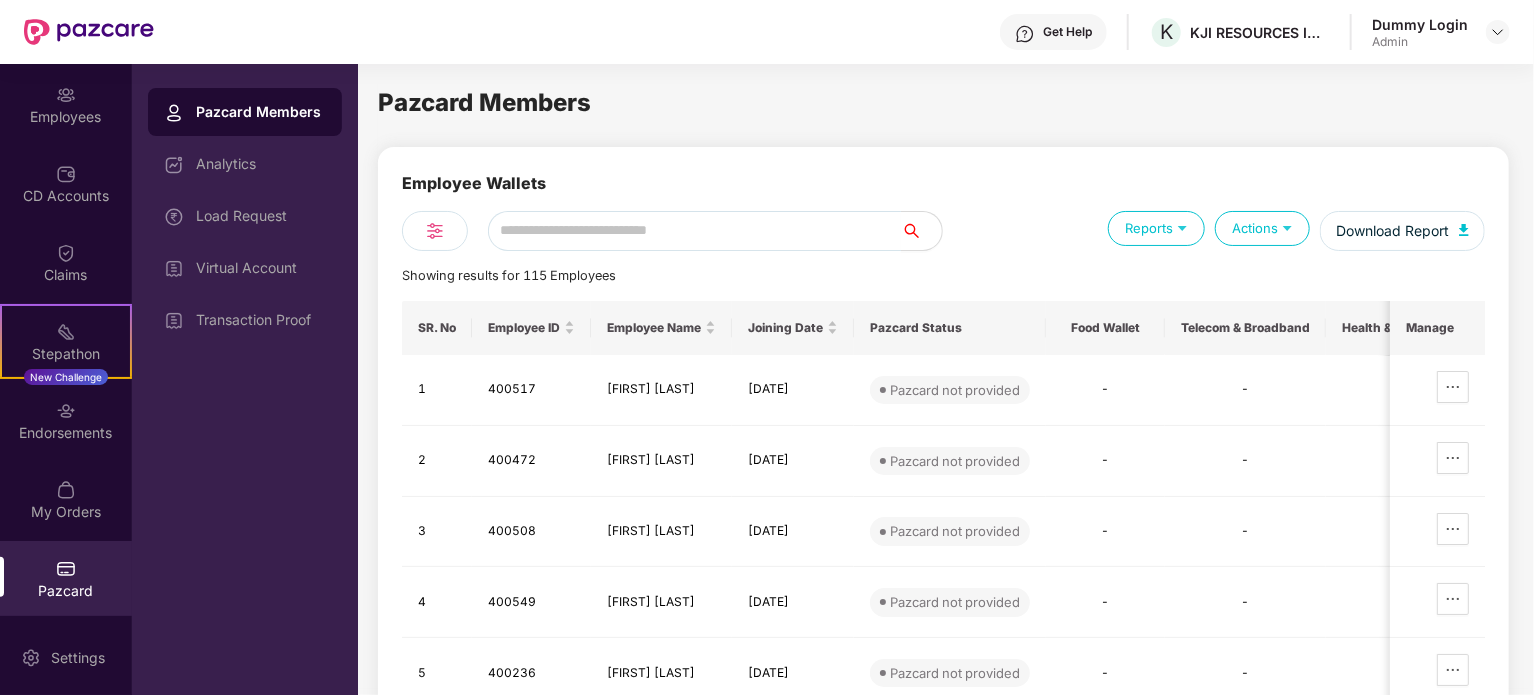 click on "Pazcard Members" at bounding box center (261, 112) 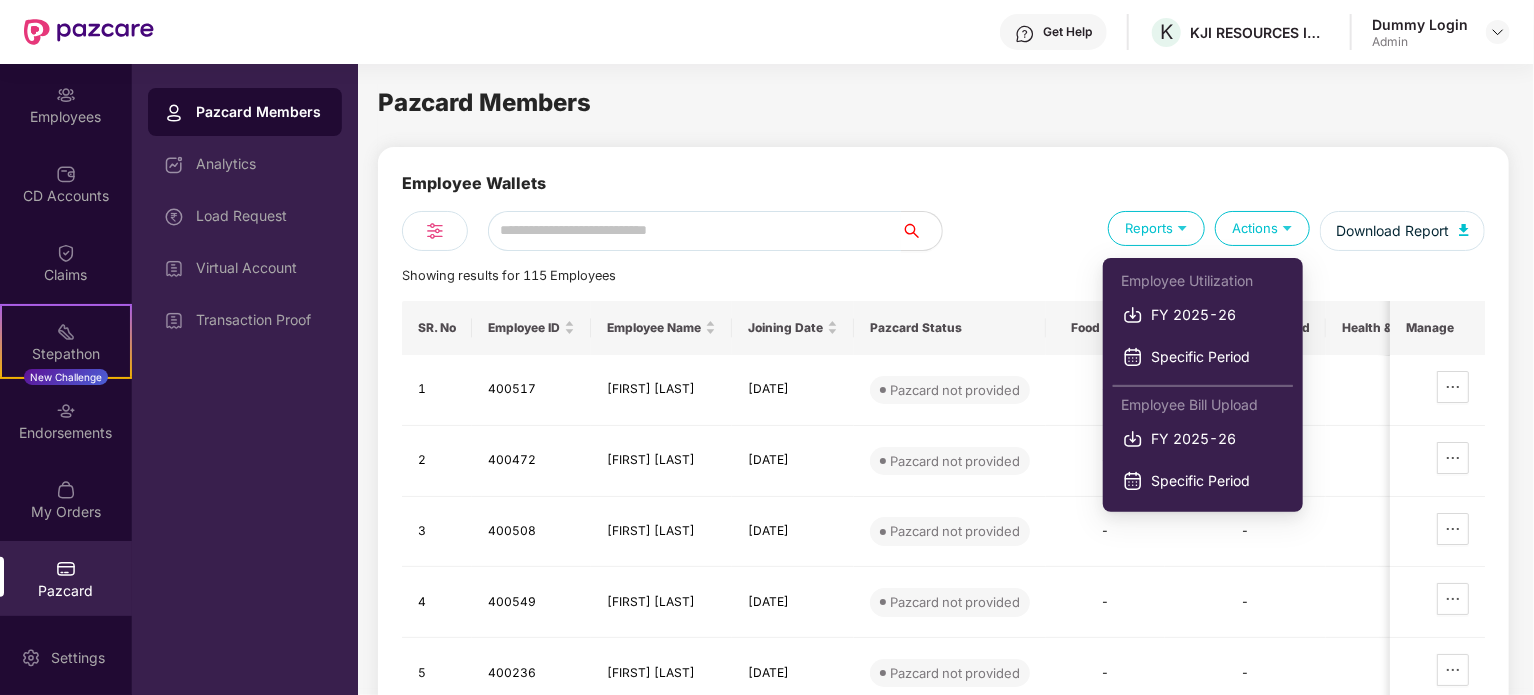 click on "Reports" at bounding box center (1156, 228) 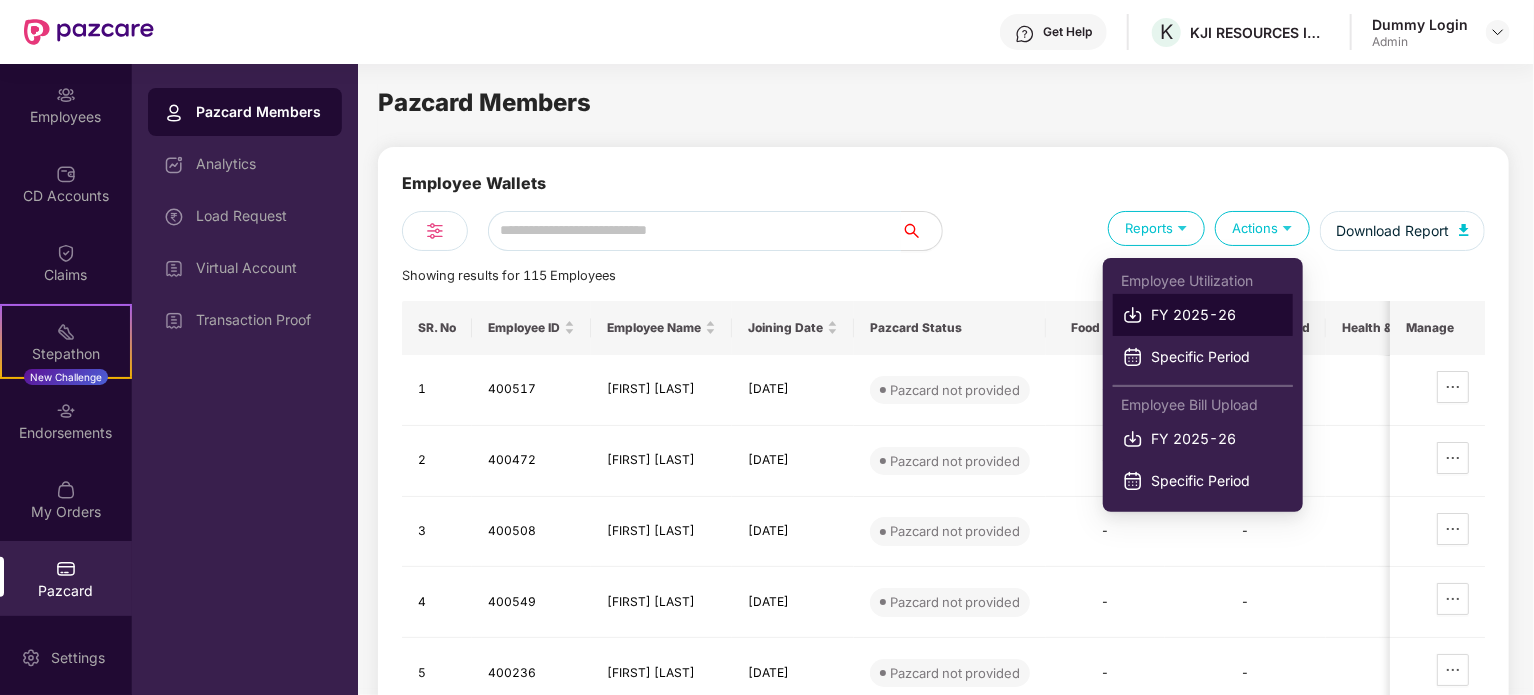 click on "FY 2025-26" at bounding box center (1217, 315) 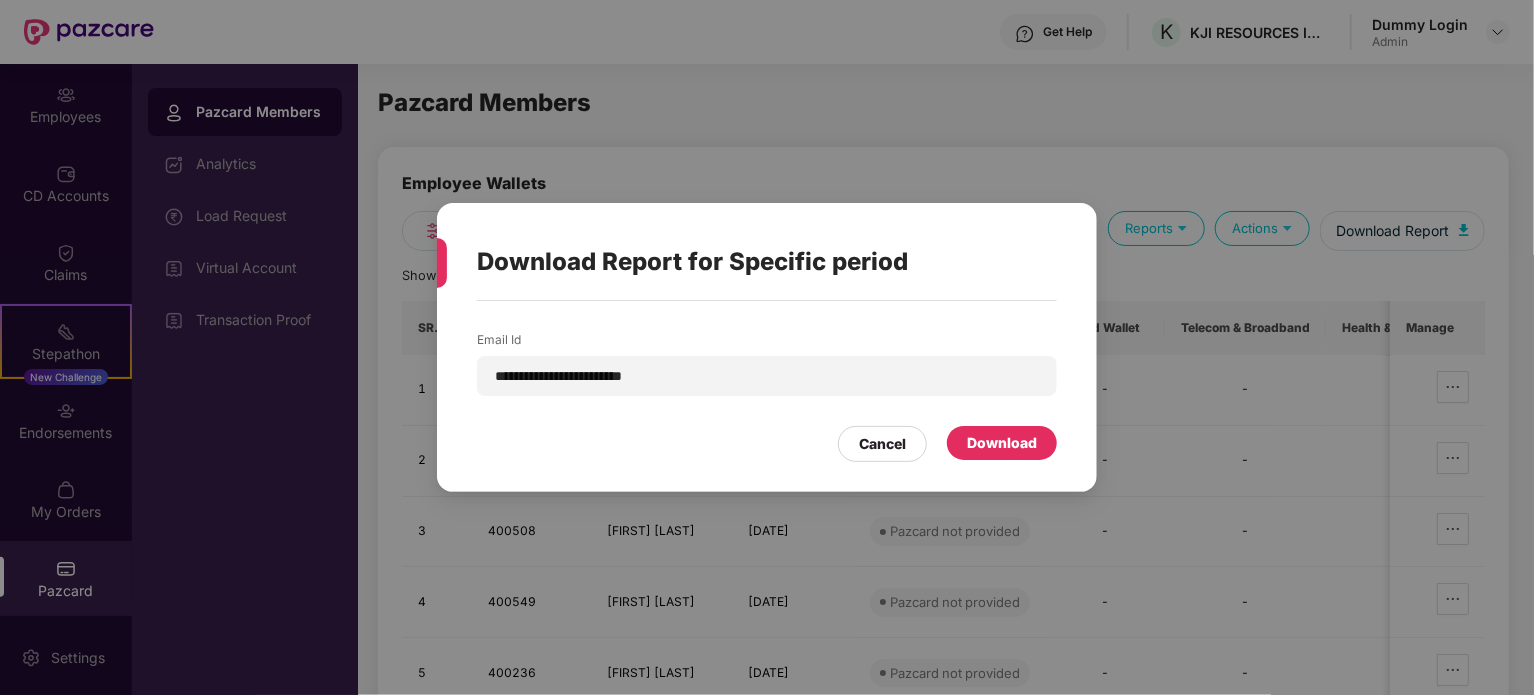 click on "Download" at bounding box center [1002, 443] 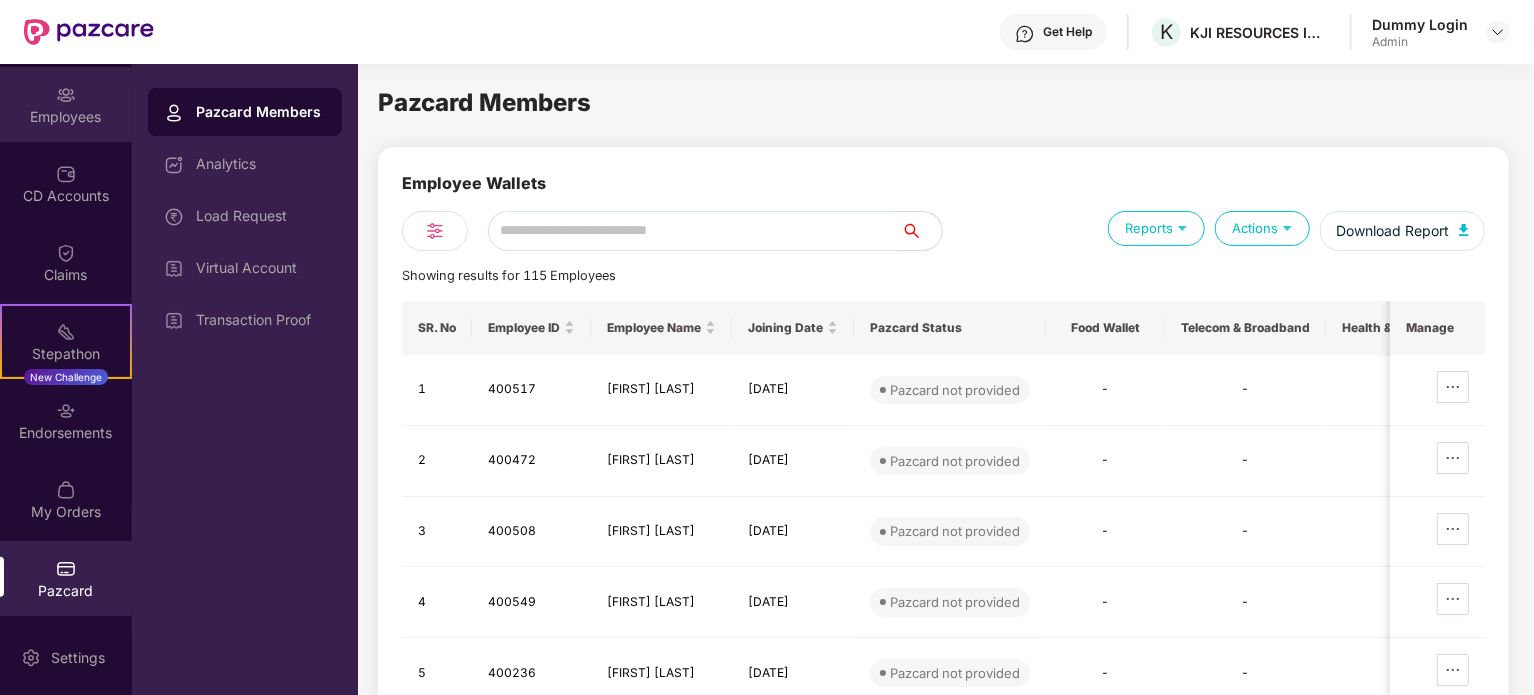 click on "Employees" at bounding box center [66, 104] 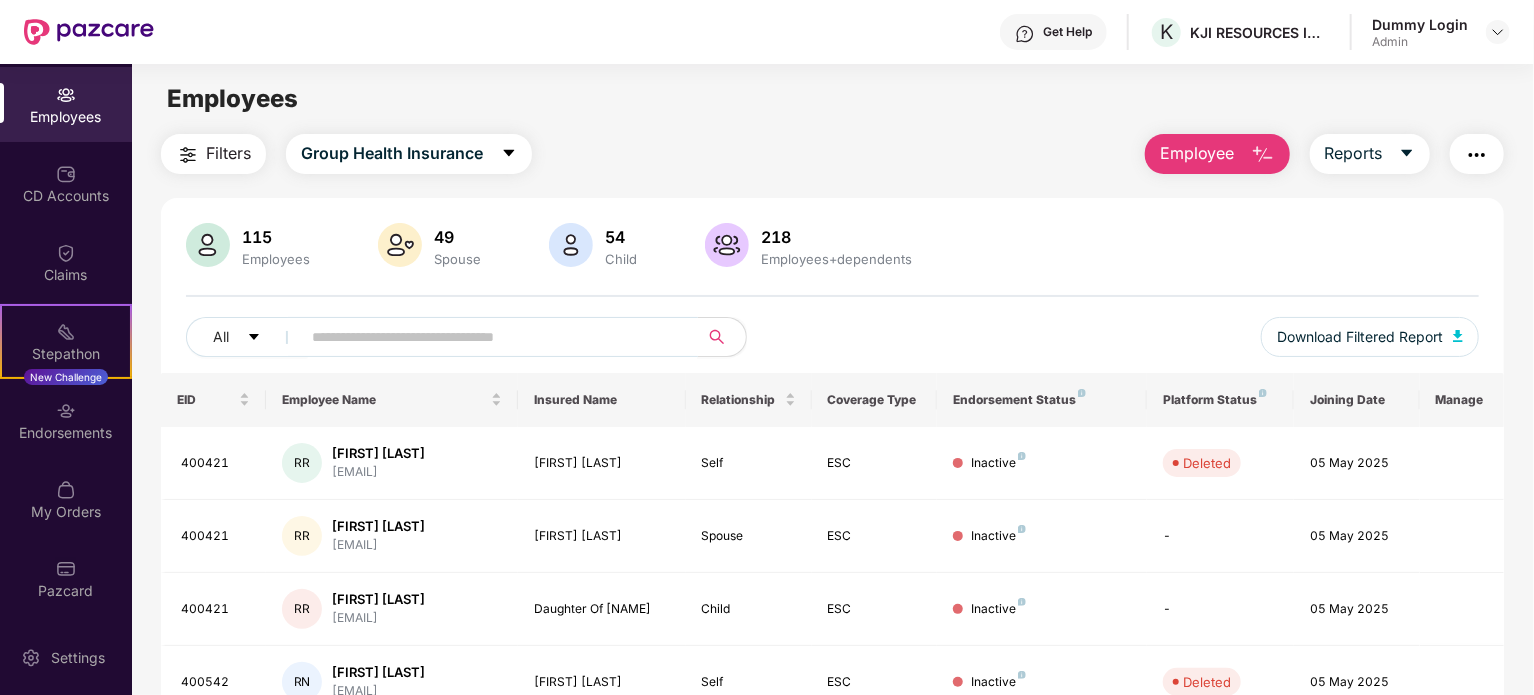click at bounding box center [491, 337] 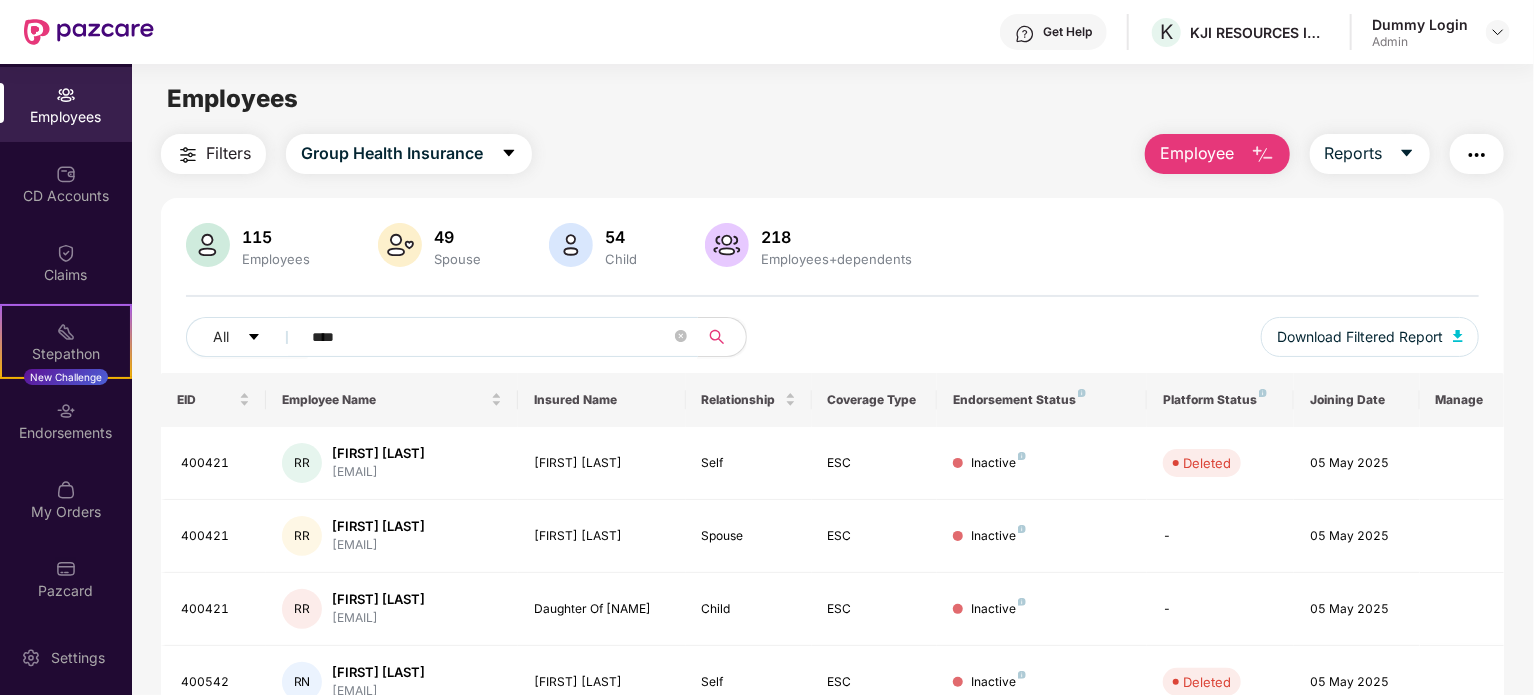 type on "****" 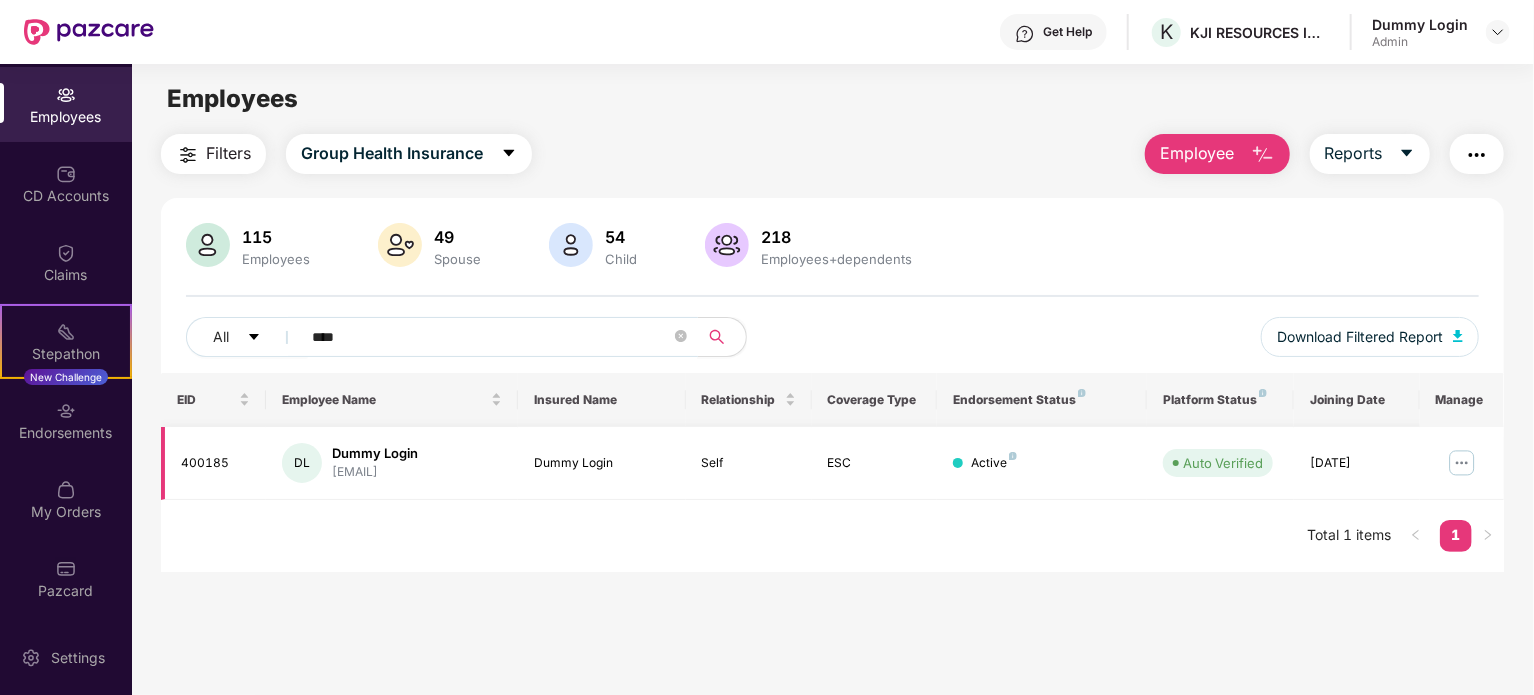 click at bounding box center (1462, 463) 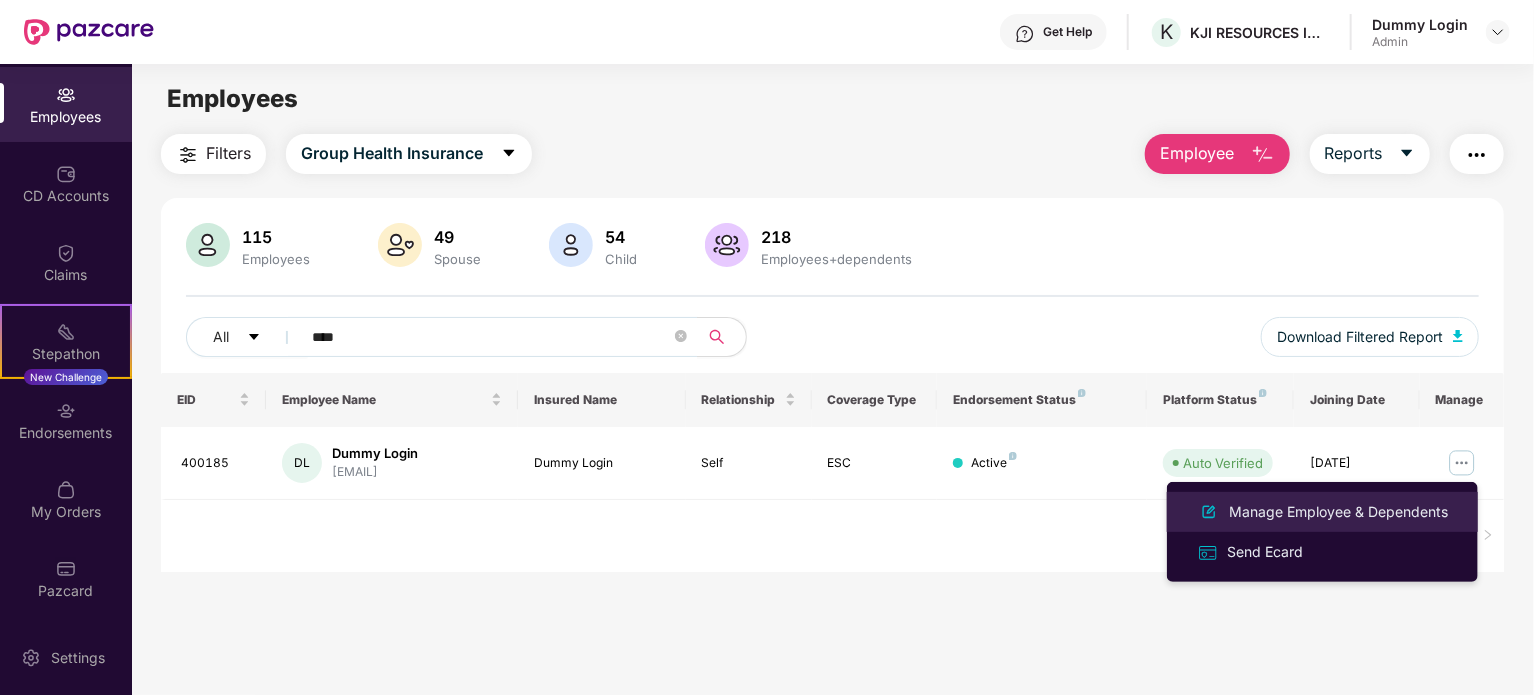 click on "Manage Employee & Dependents" at bounding box center [1338, 512] 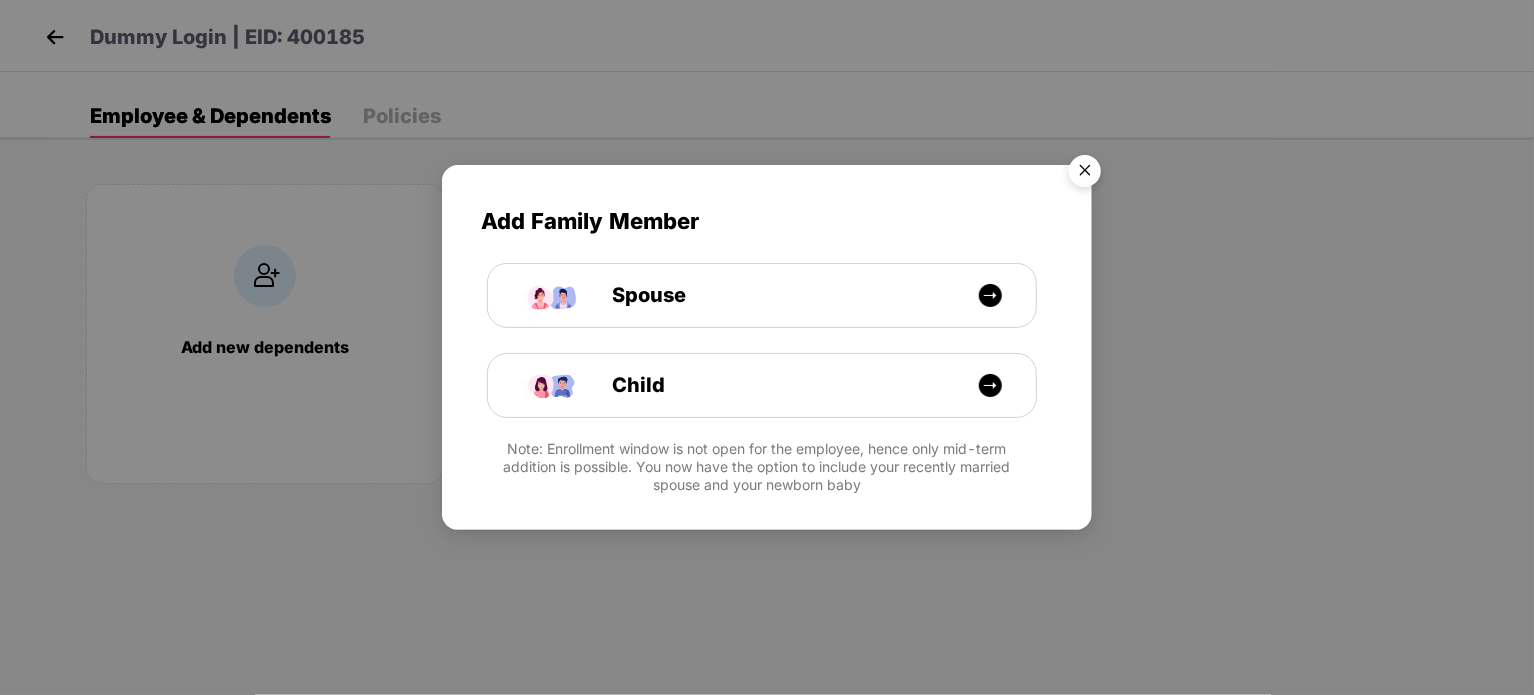 click at bounding box center (1085, 174) 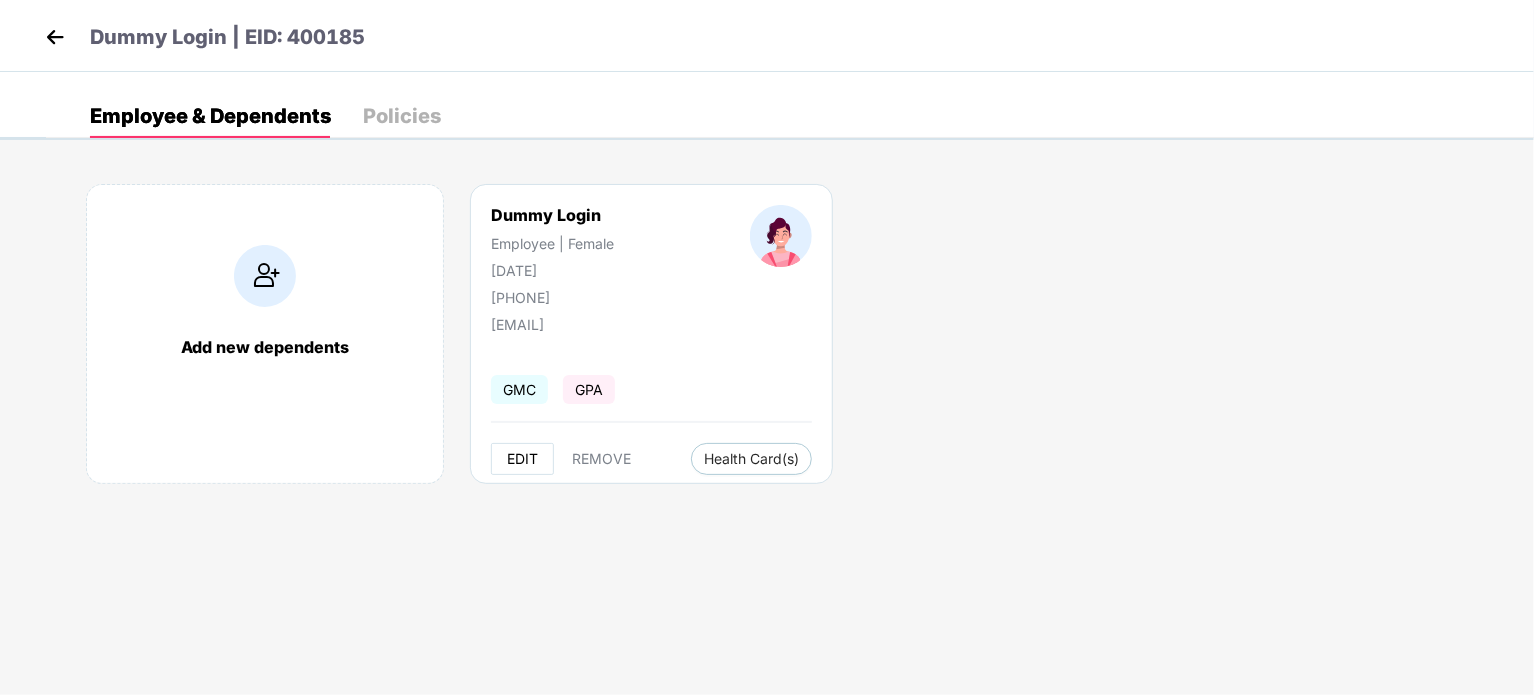 click on "EDIT" at bounding box center [522, 459] 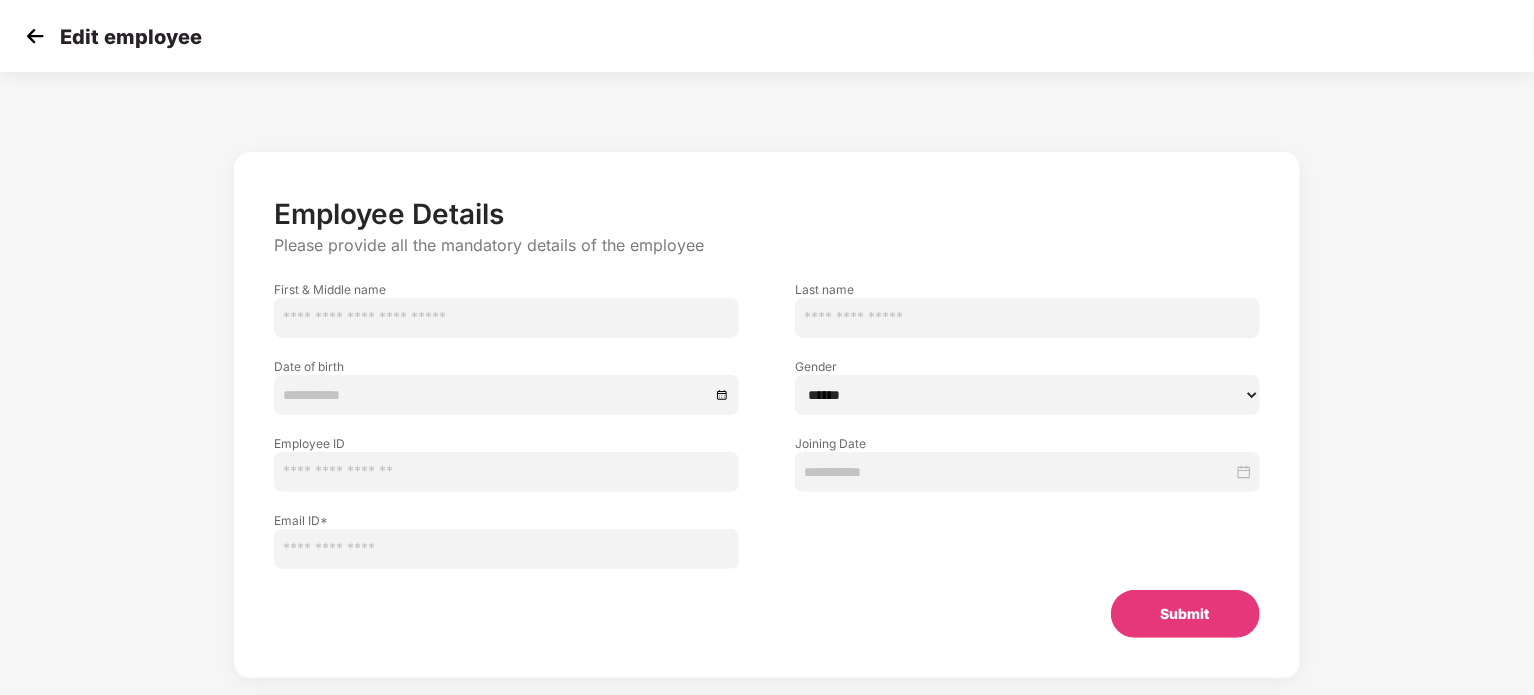 type on "*****" 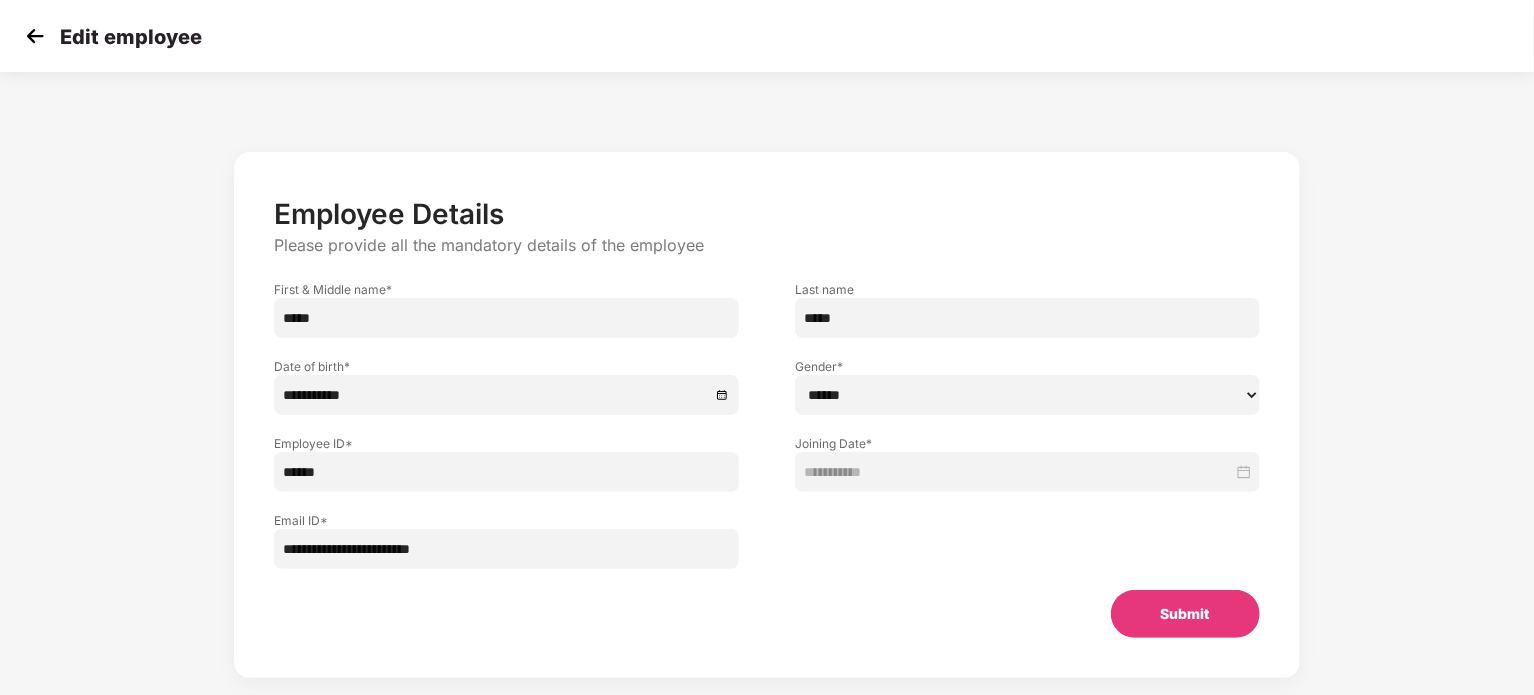 drag, startPoint x: 392, startPoint y: 545, endPoint x: 504, endPoint y: 545, distance: 112 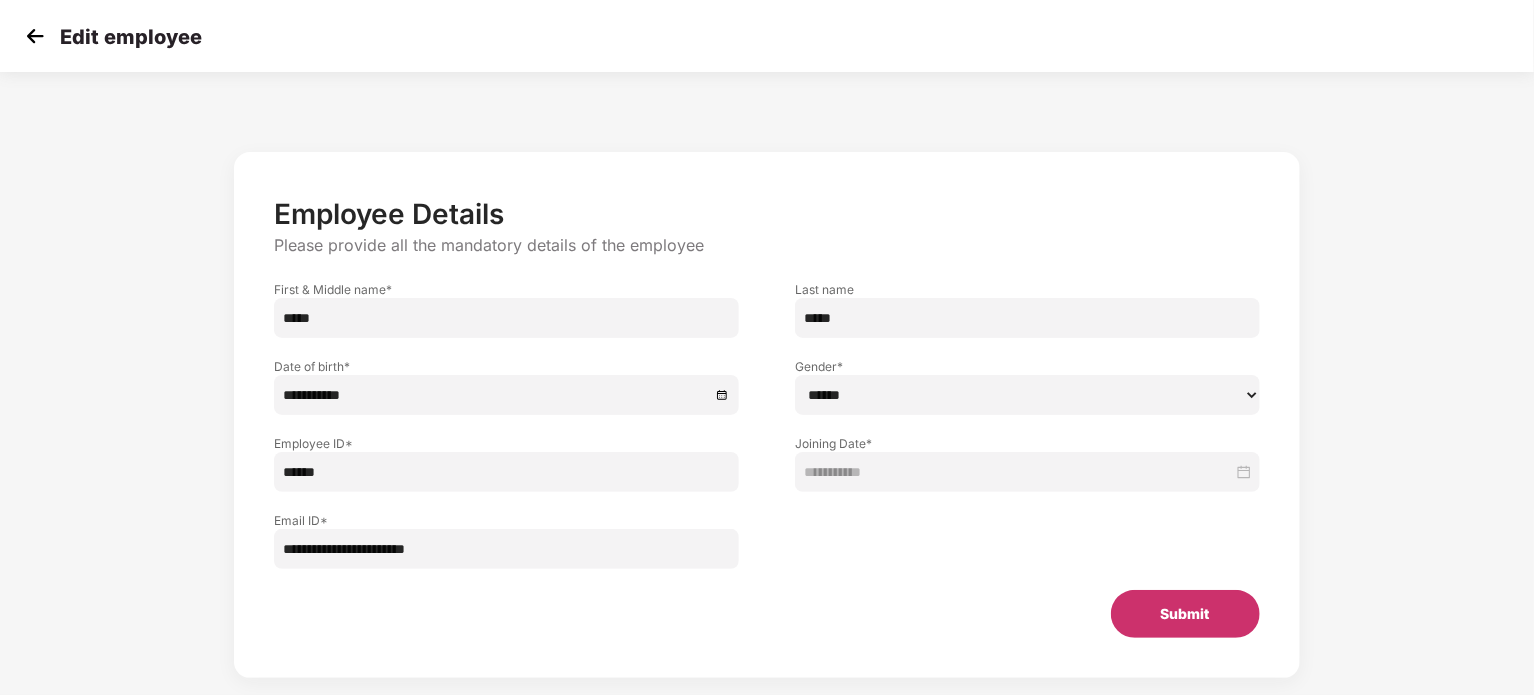 type on "**********" 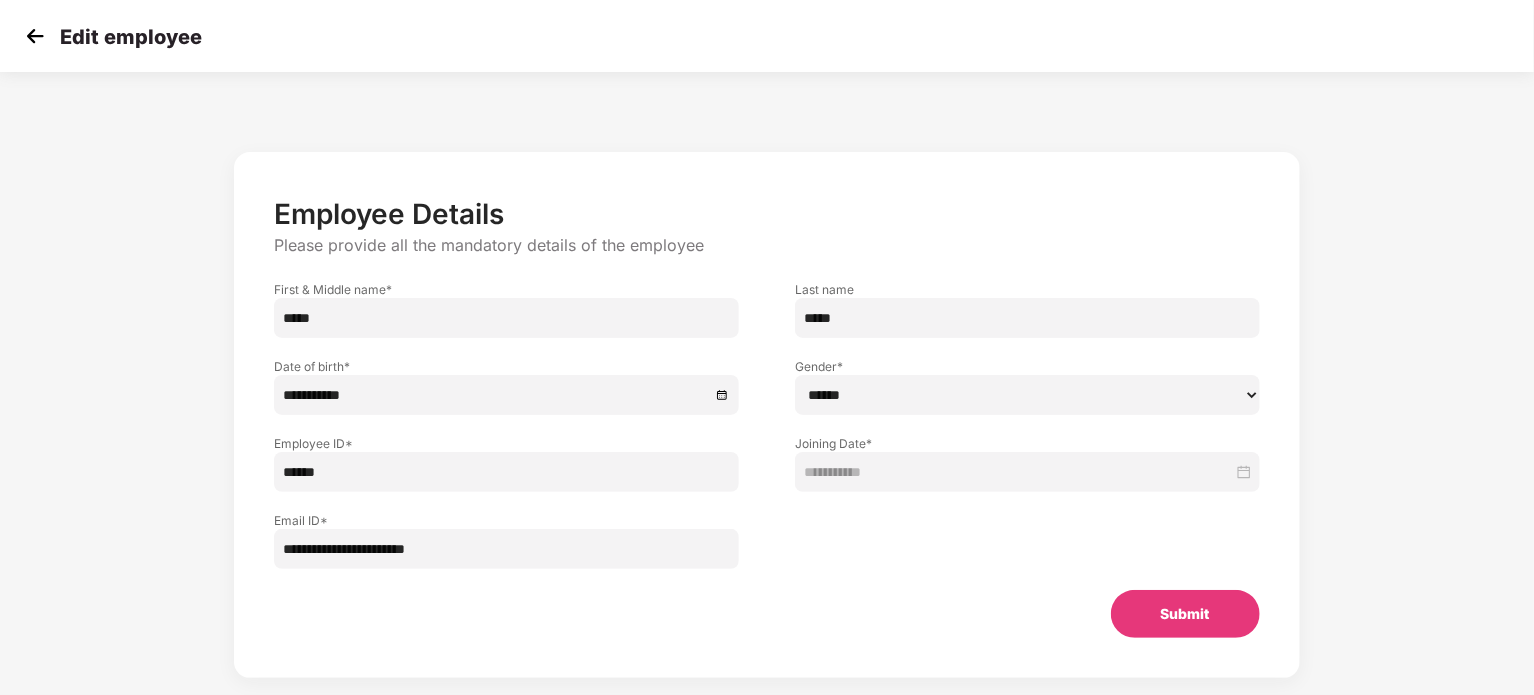 click on "Submit" at bounding box center [1185, 614] 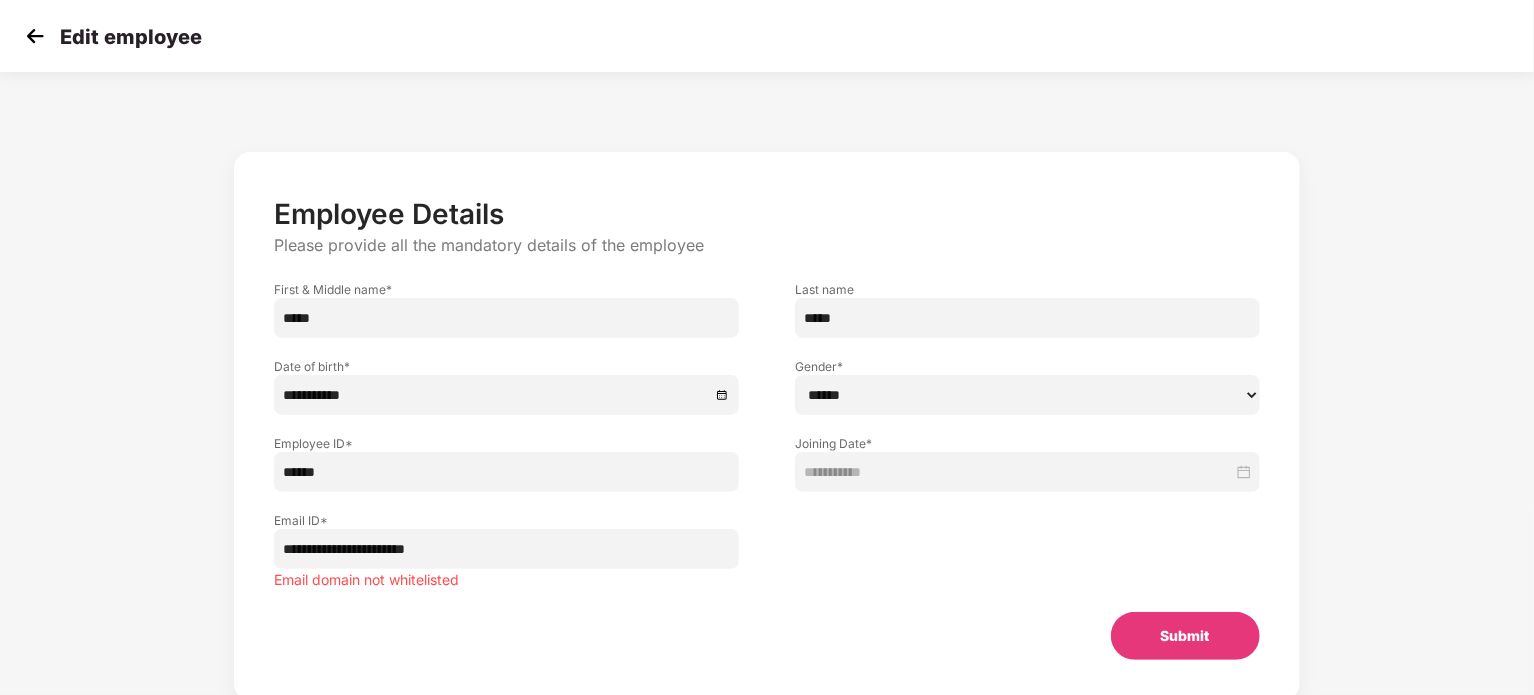 click on "Submit" at bounding box center (1185, 636) 